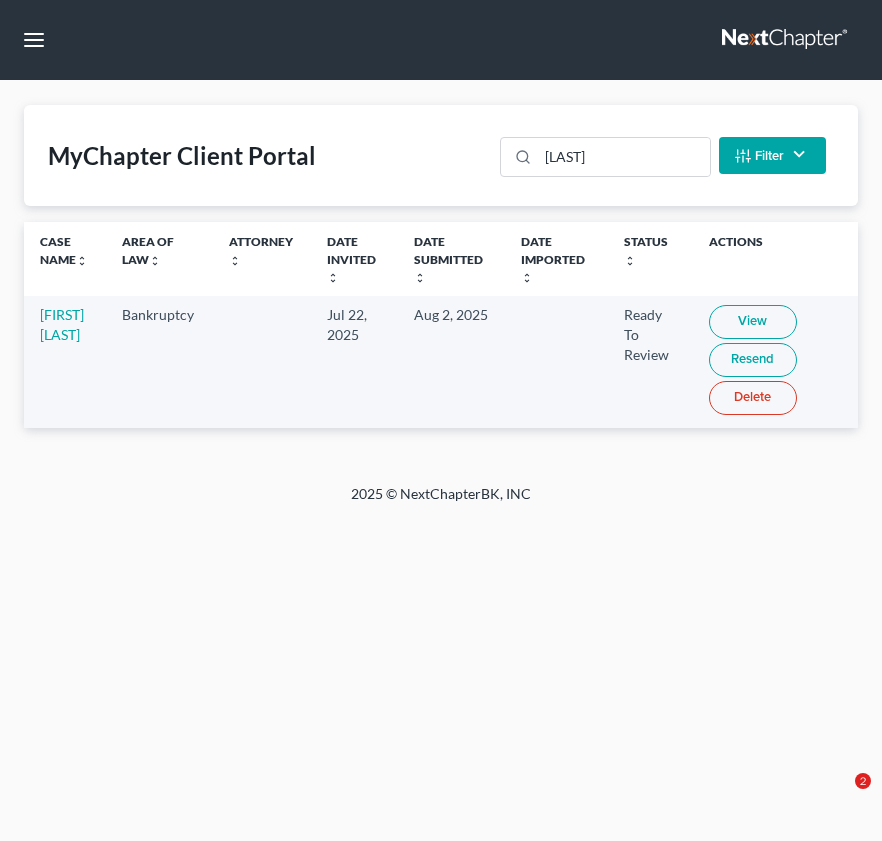 scroll, scrollTop: 0, scrollLeft: 0, axis: both 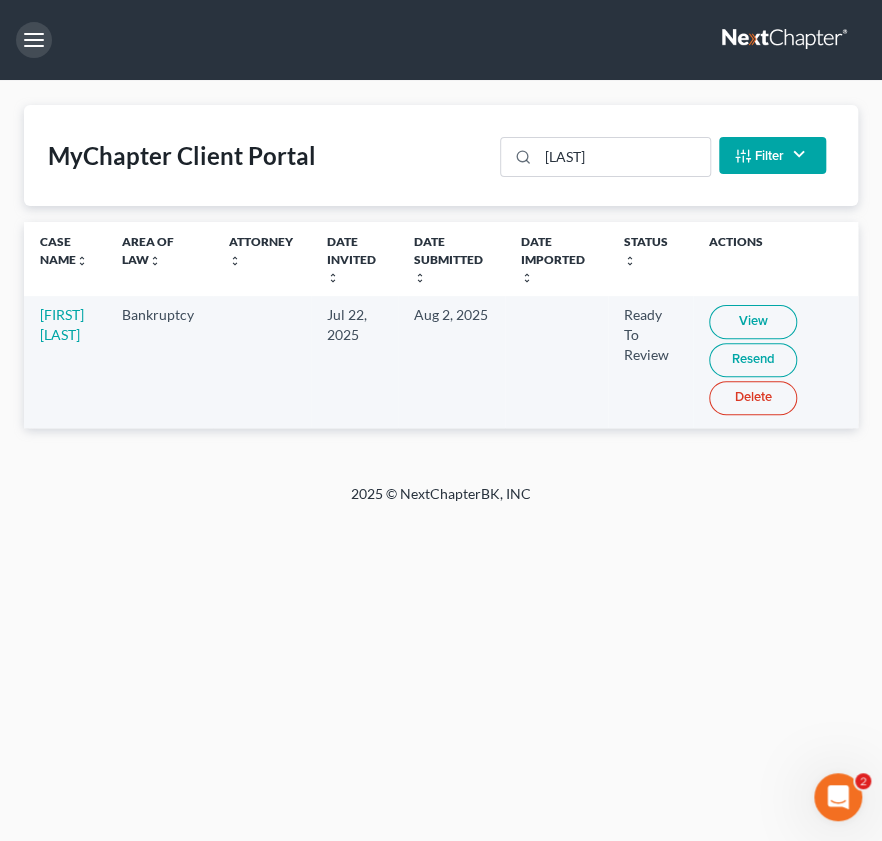 click at bounding box center (34, 40) 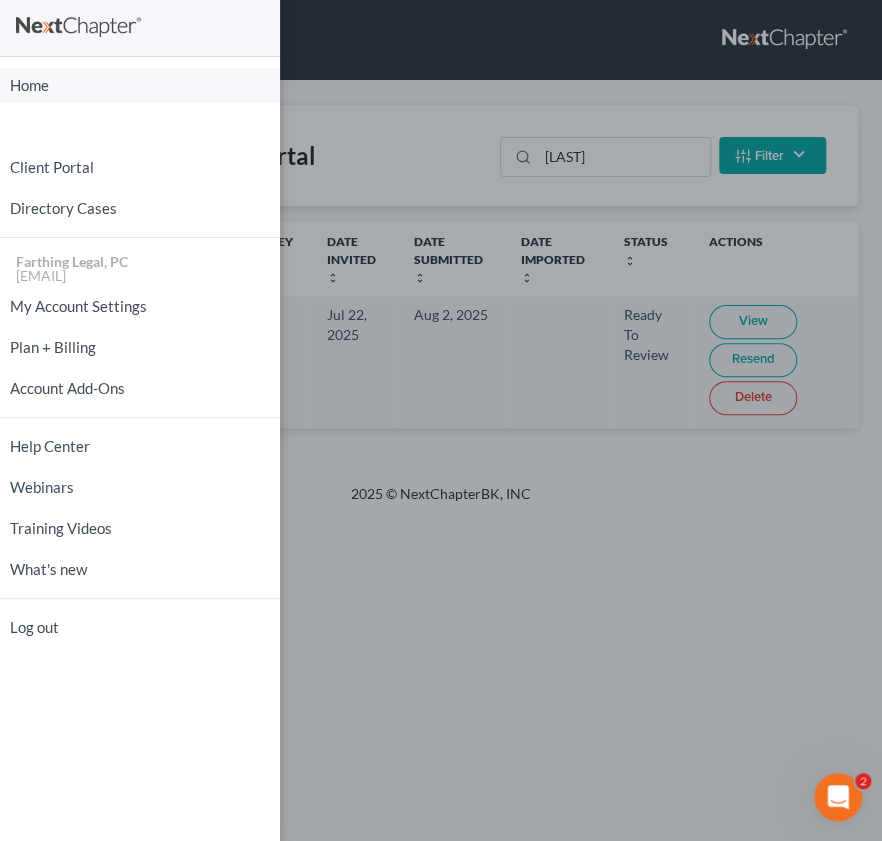 click on "Home" at bounding box center [140, 85] 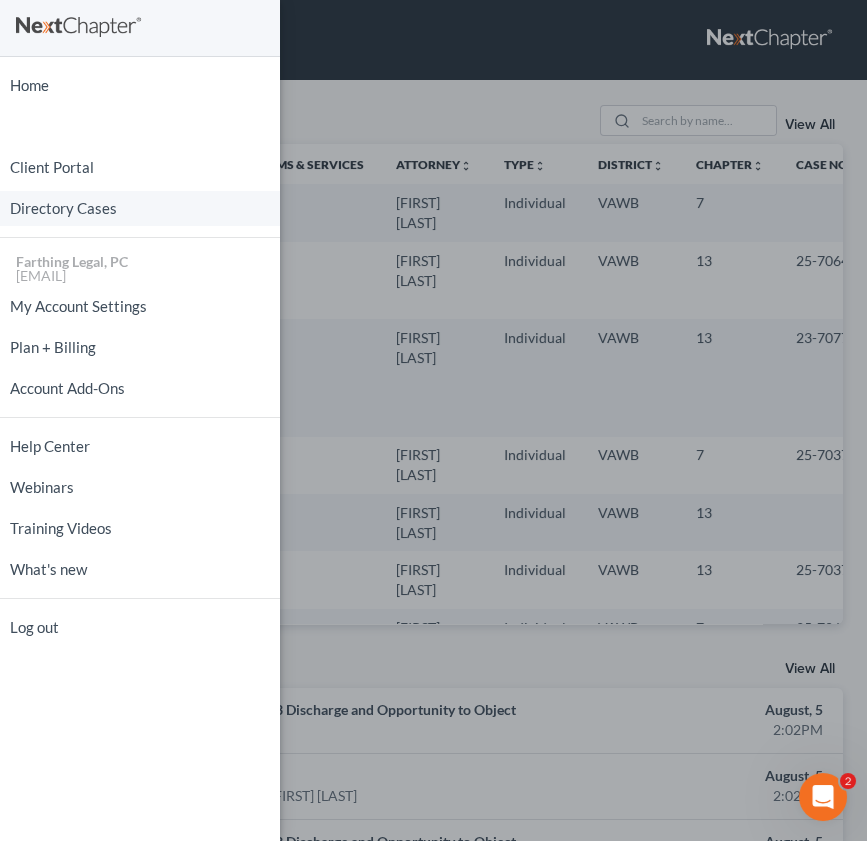 click on "Directory Cases" at bounding box center [140, 208] 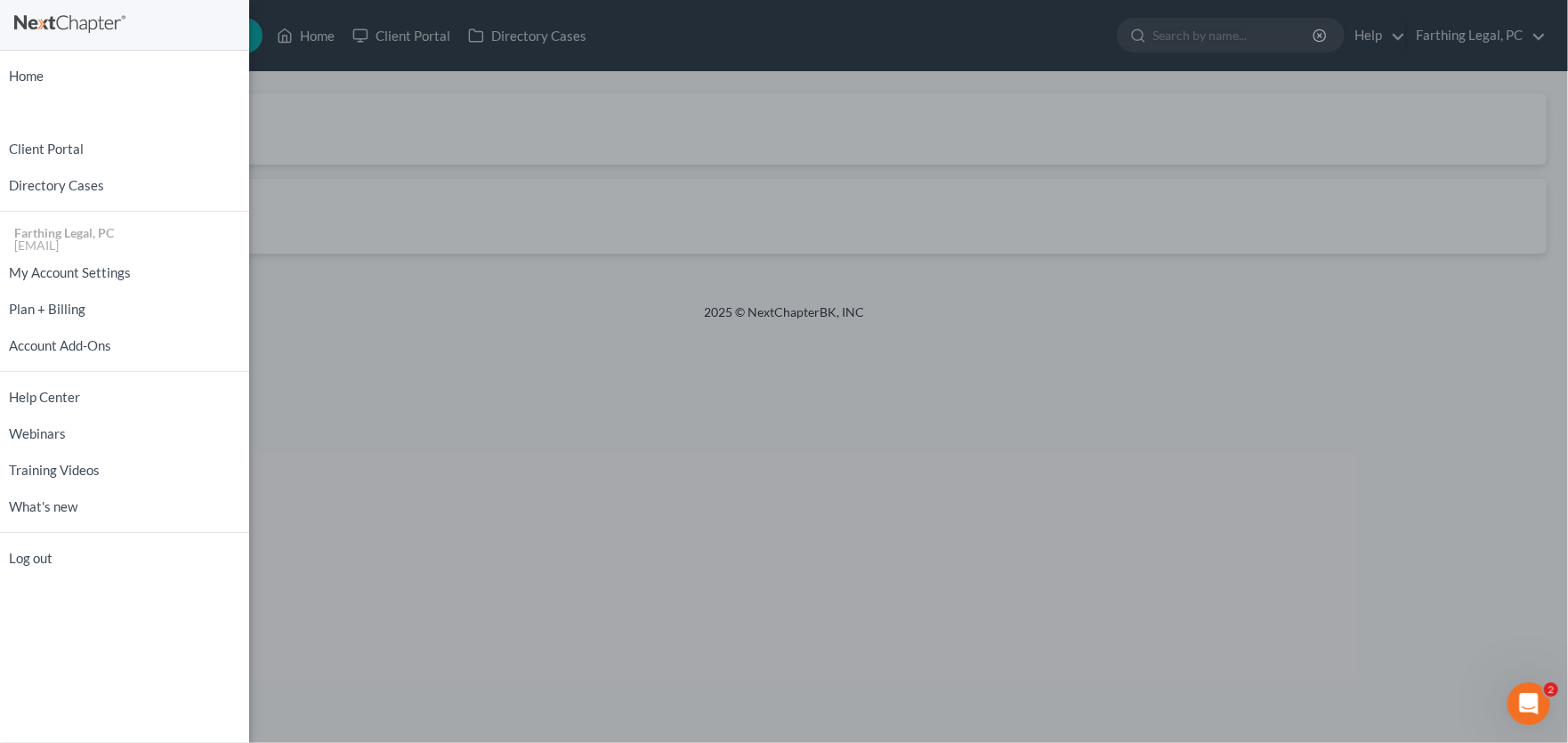 click at bounding box center [125, 25] 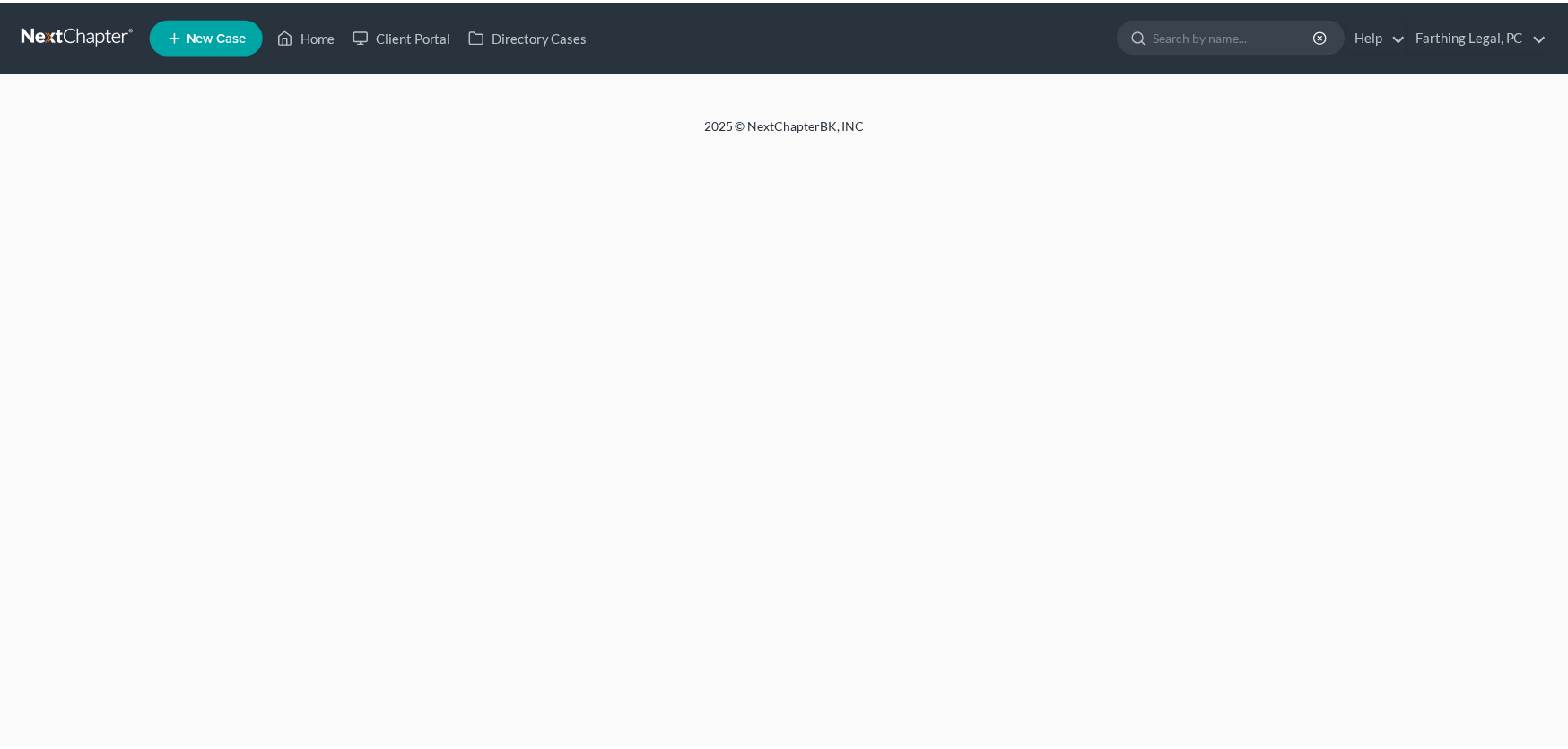 scroll, scrollTop: 0, scrollLeft: 0, axis: both 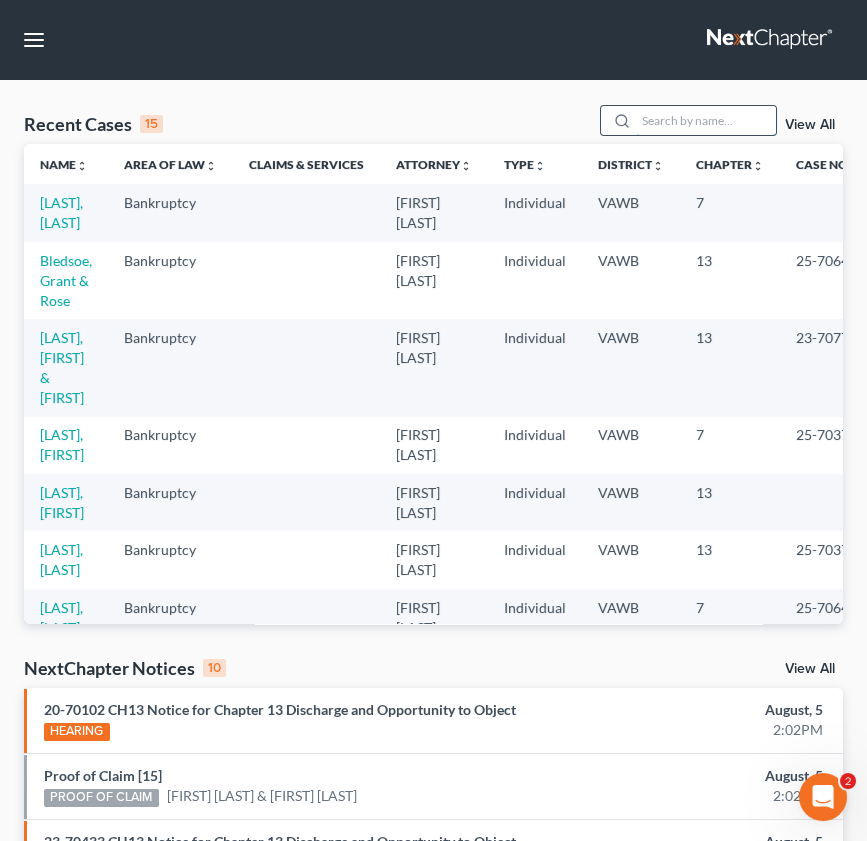 click at bounding box center [706, 120] 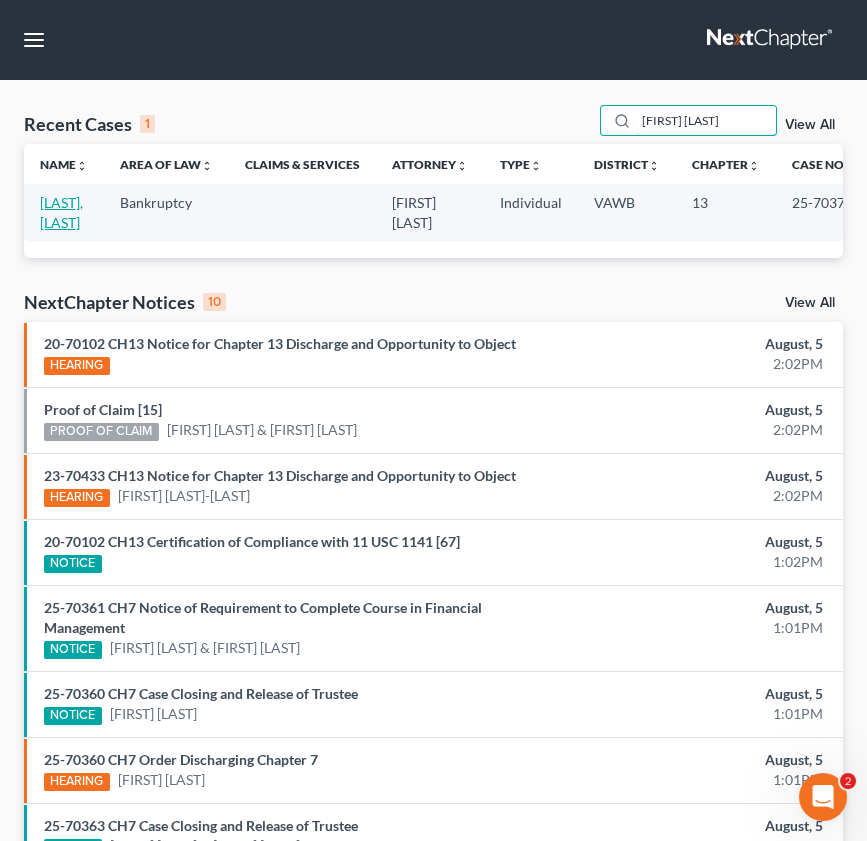 type on "amy blevins" 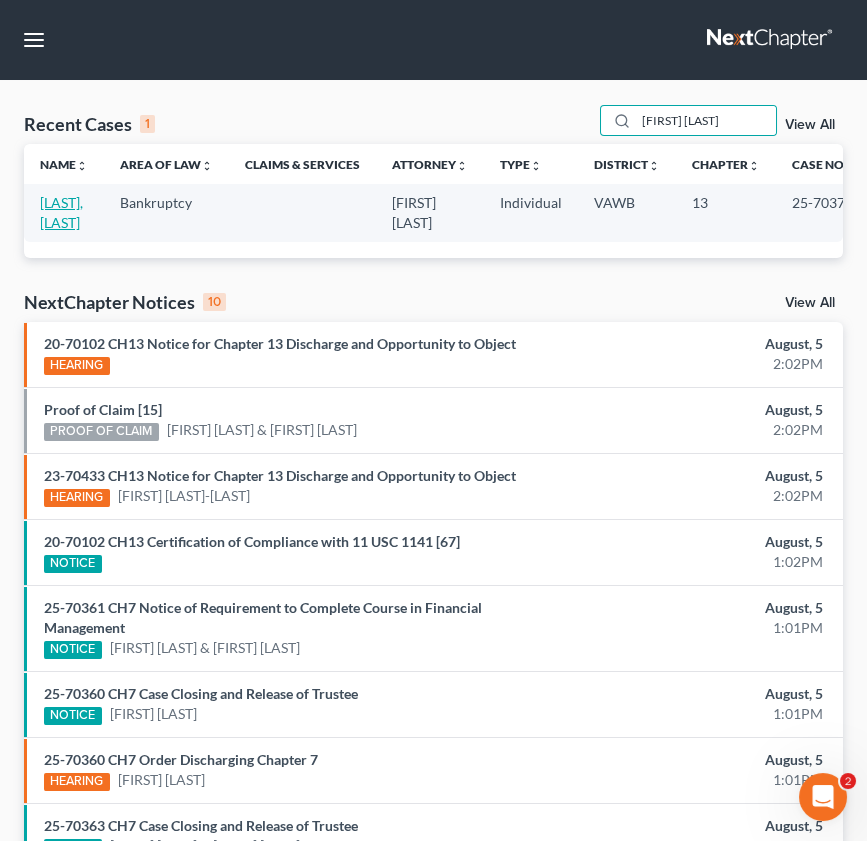 click on "[LAST], [FIRST]" at bounding box center (61, 212) 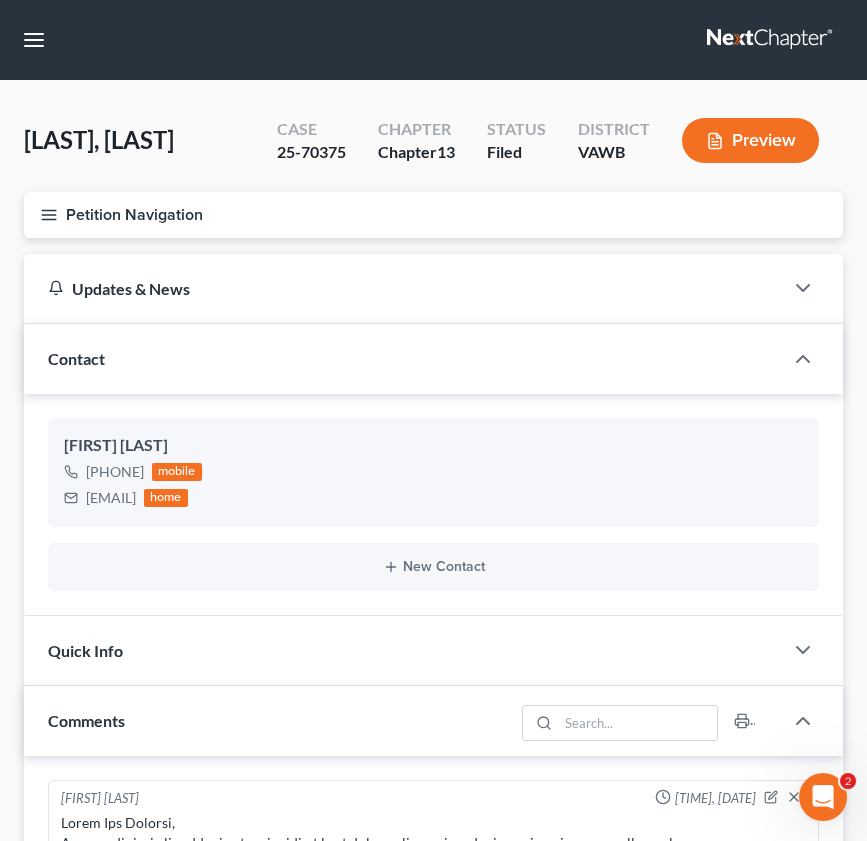 scroll, scrollTop: 1064, scrollLeft: 0, axis: vertical 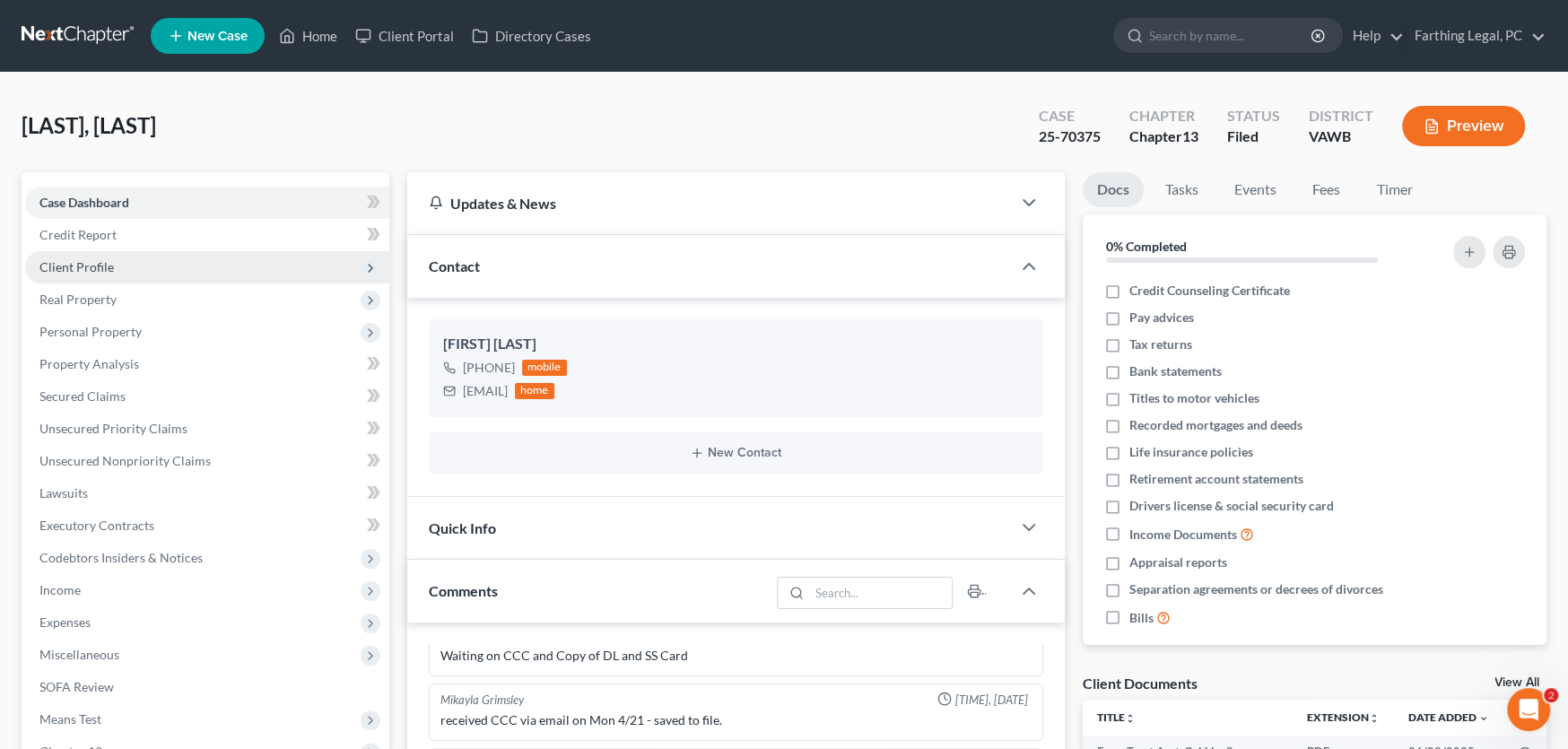 click on "Client Profile" at bounding box center (76, 266) 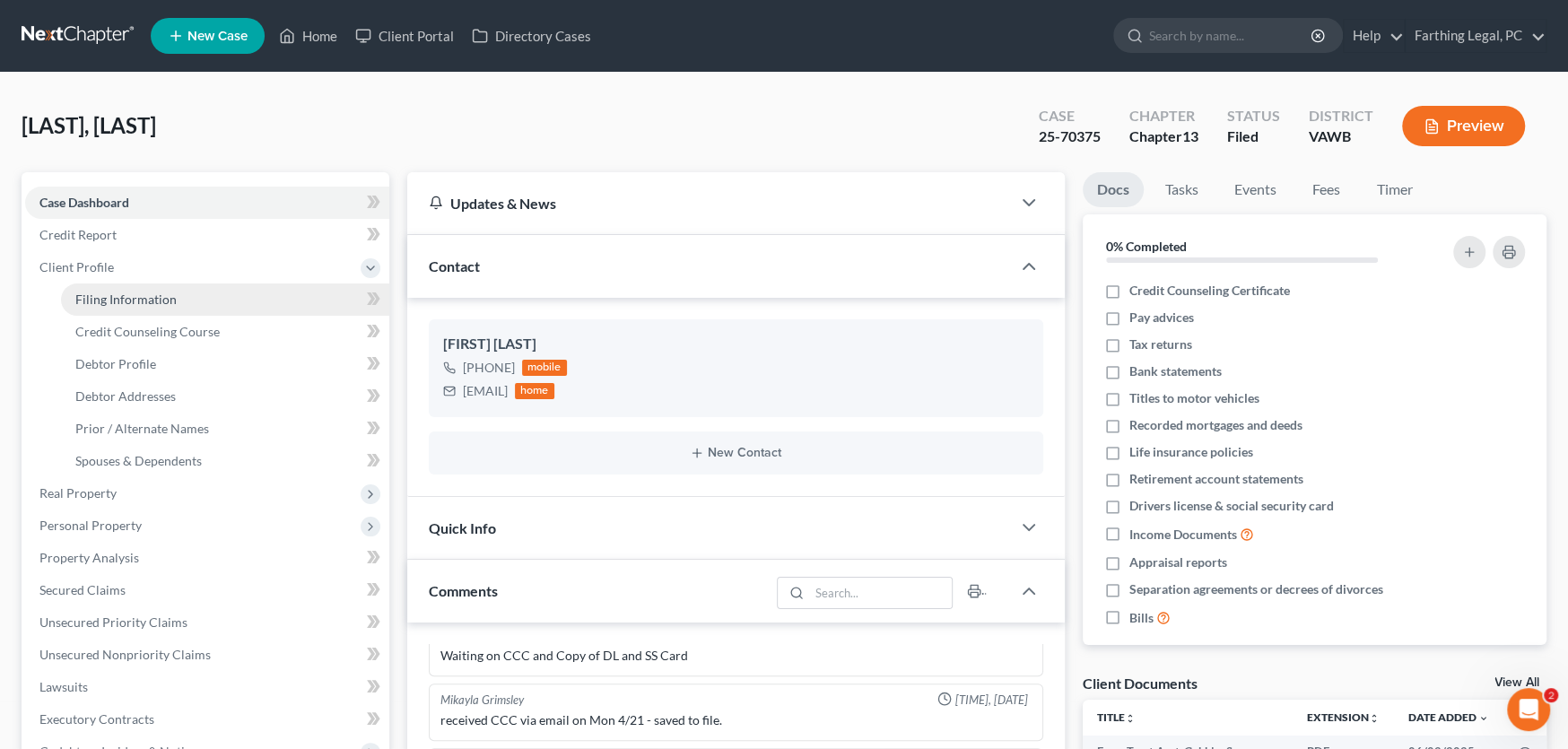 click on "Filing Information" at bounding box center (126, 299) 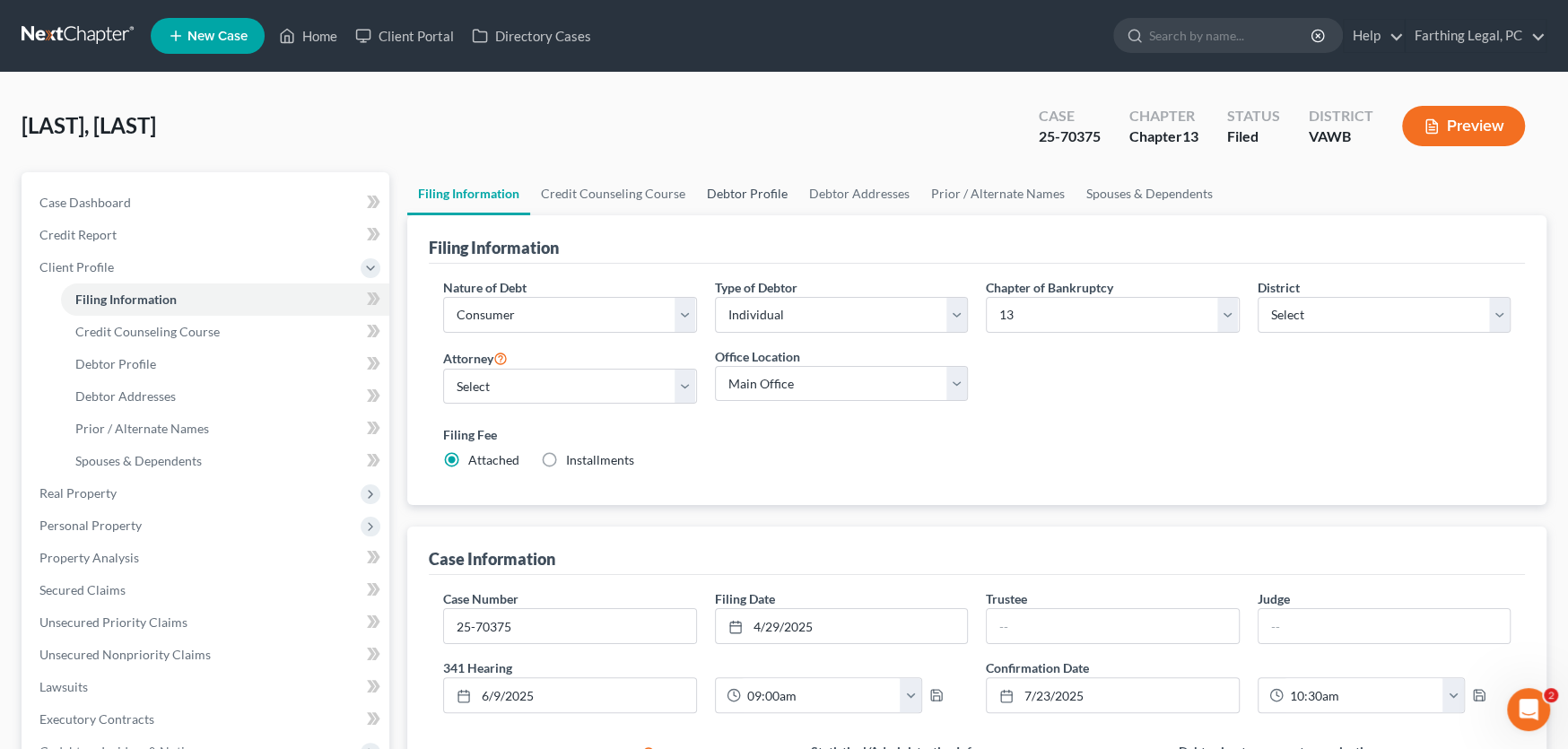 click on "Debtor Profile" at bounding box center [747, 194] 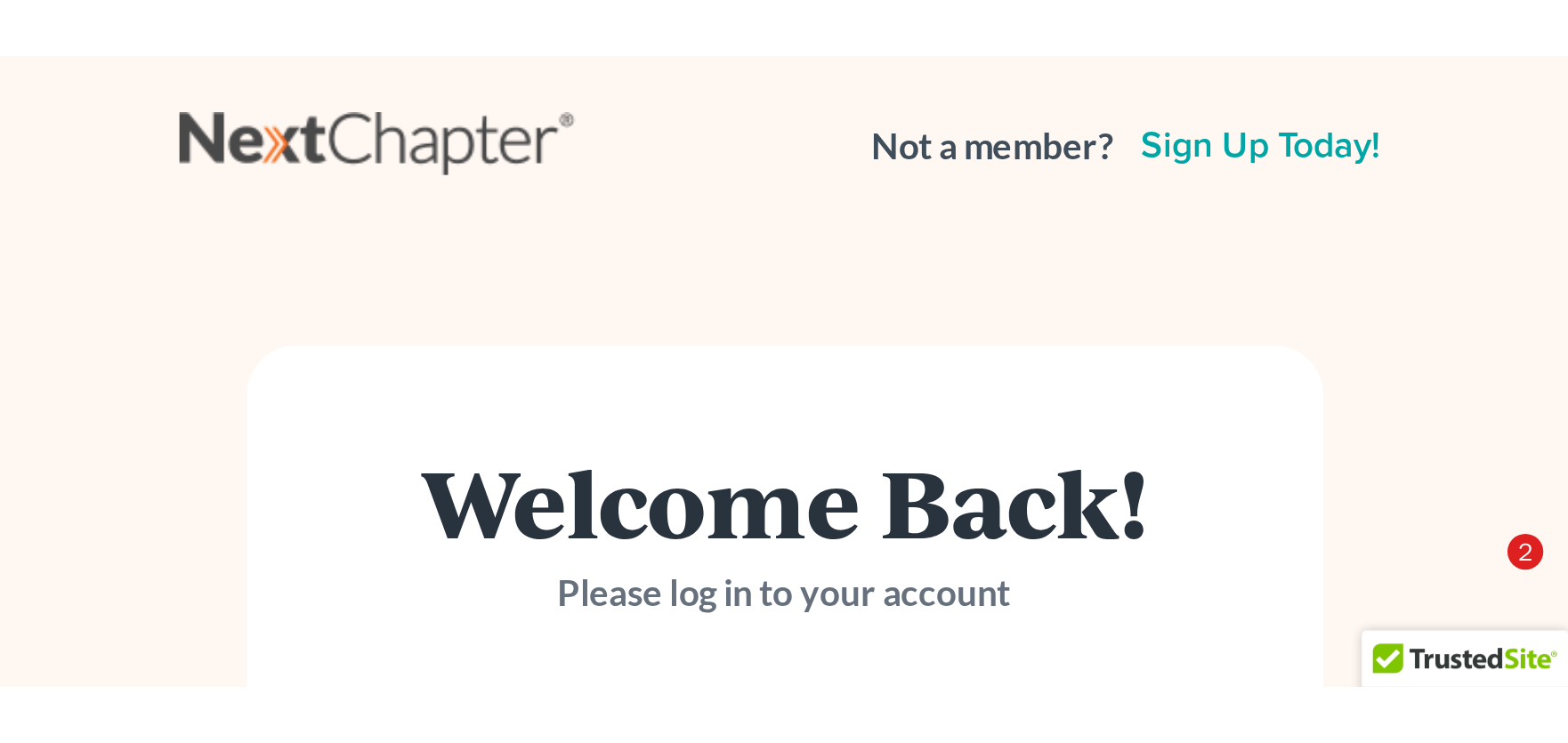 scroll, scrollTop: 0, scrollLeft: 0, axis: both 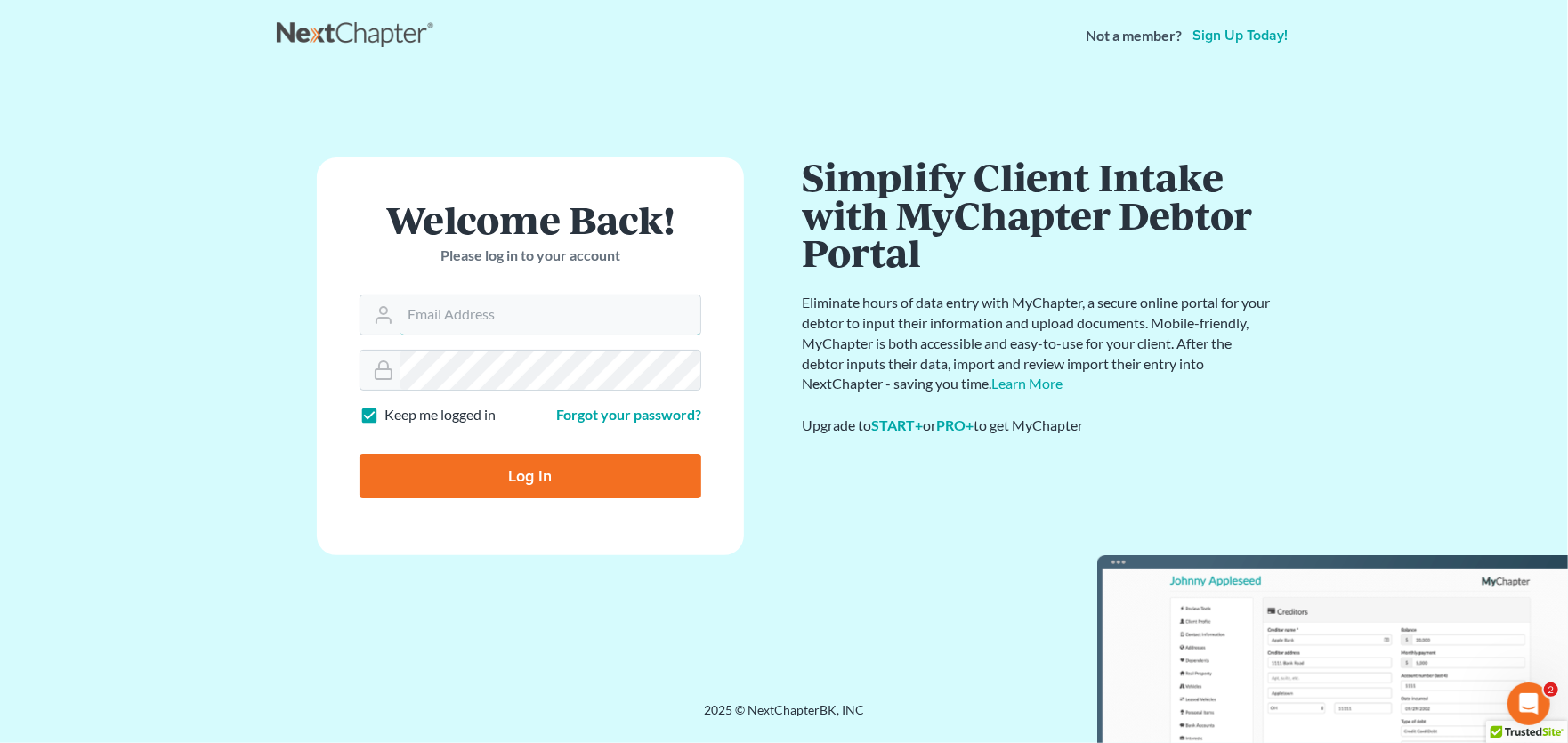 type on "[EMAIL]" 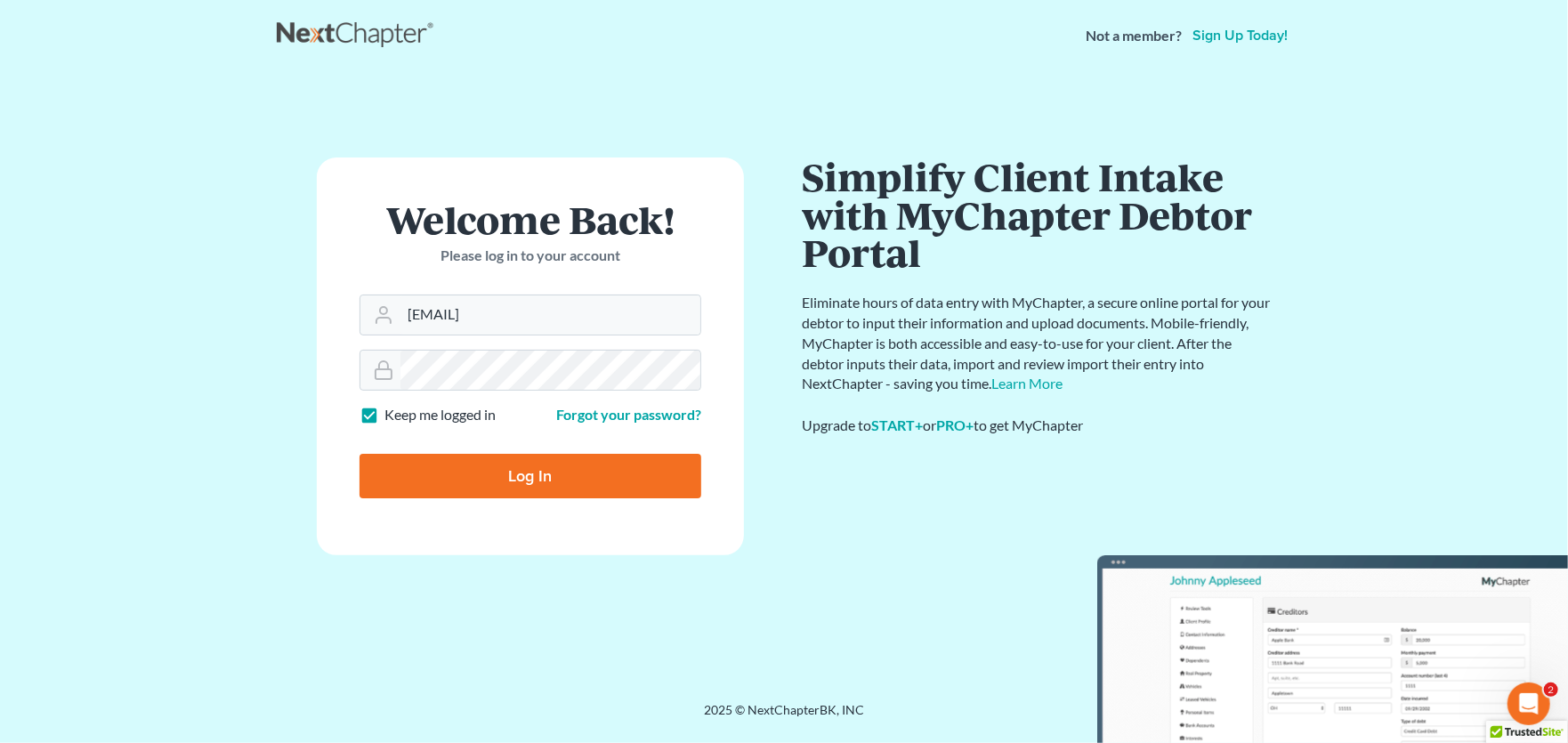 click on "Log In" at bounding box center [530, 476] 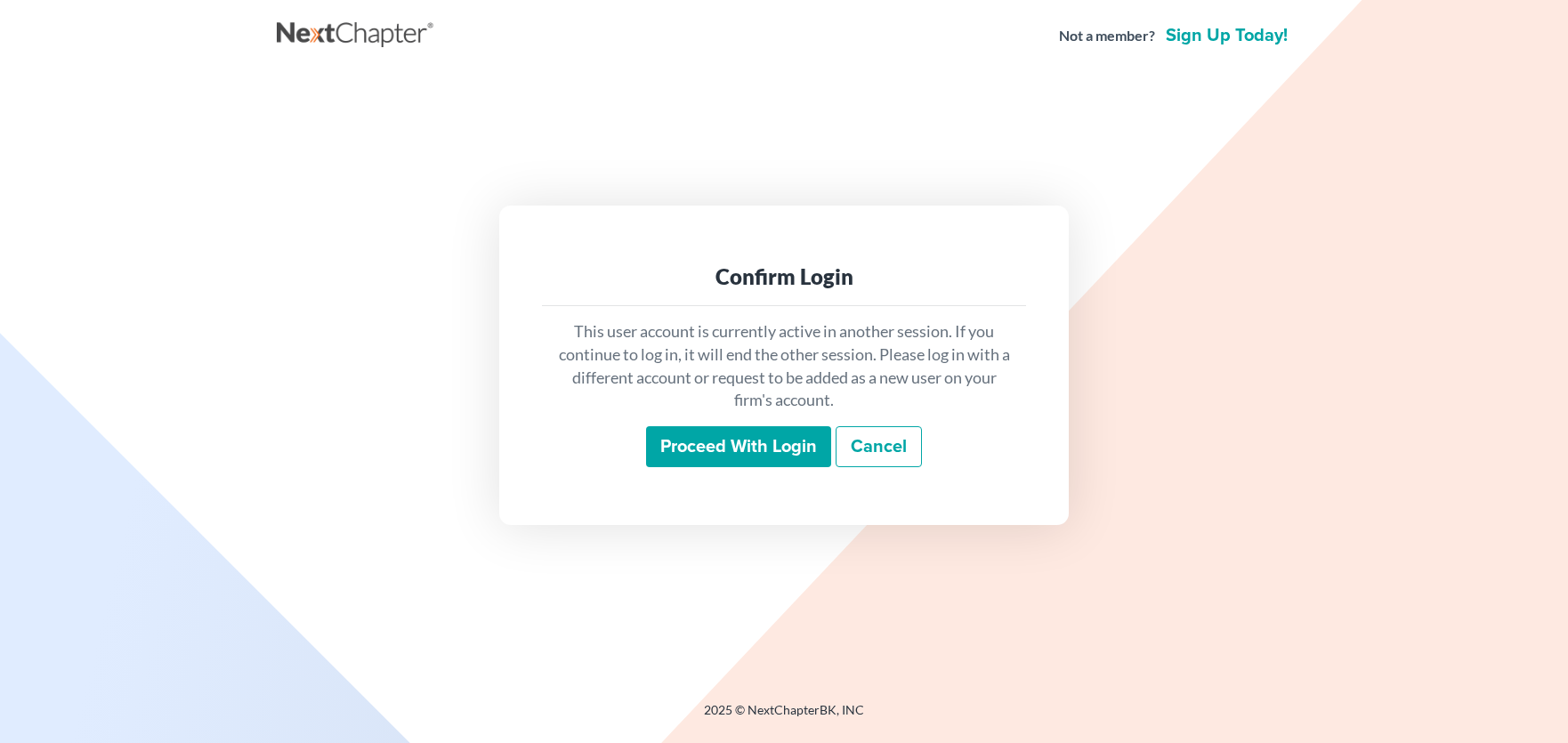 scroll, scrollTop: 0, scrollLeft: 0, axis: both 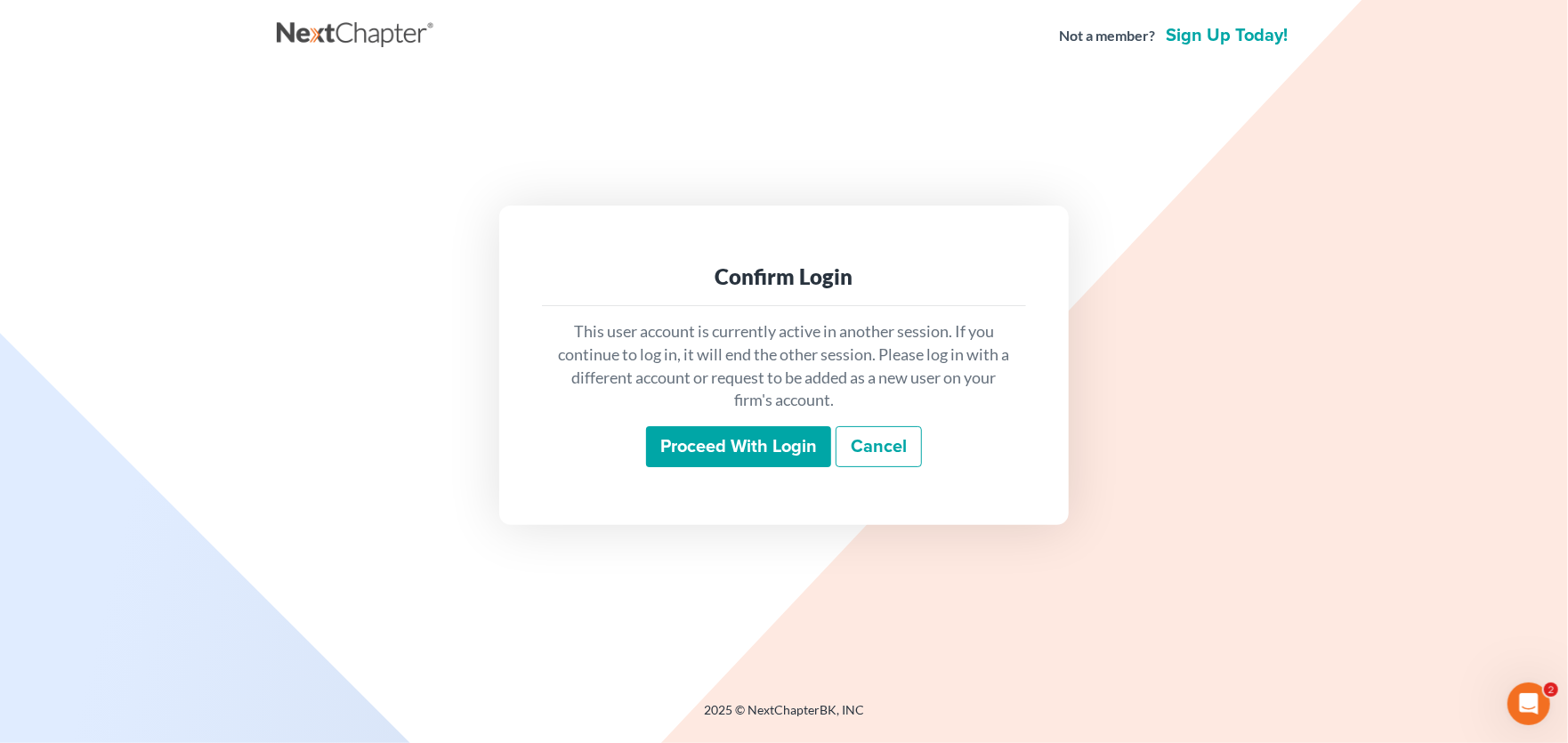 click on "Proceed with login" at bounding box center [739, 447] 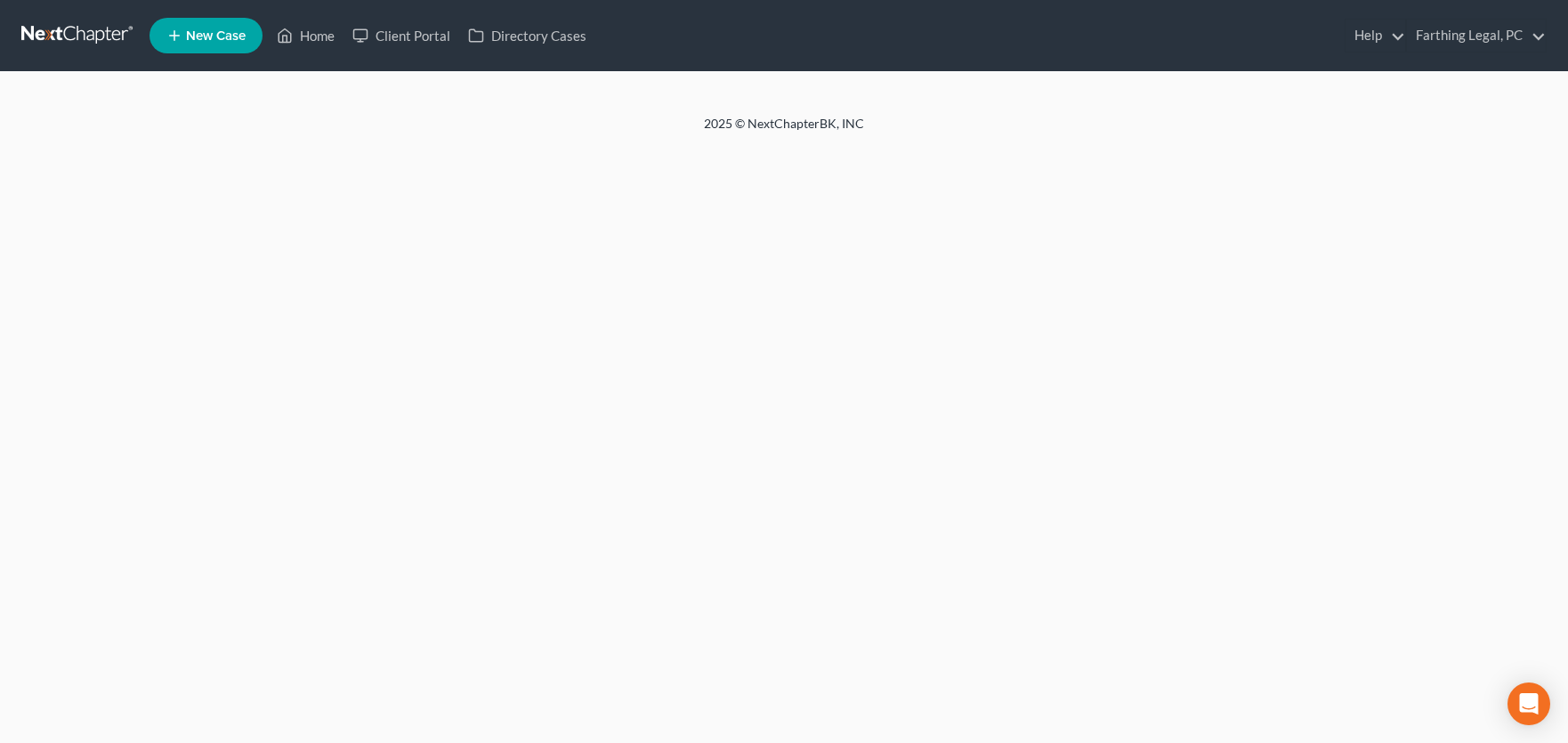 scroll, scrollTop: 0, scrollLeft: 0, axis: both 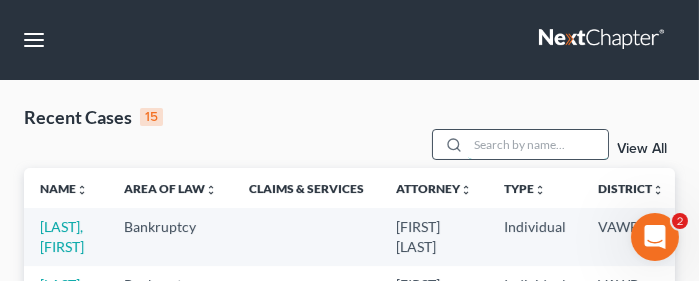 click at bounding box center [538, 144] 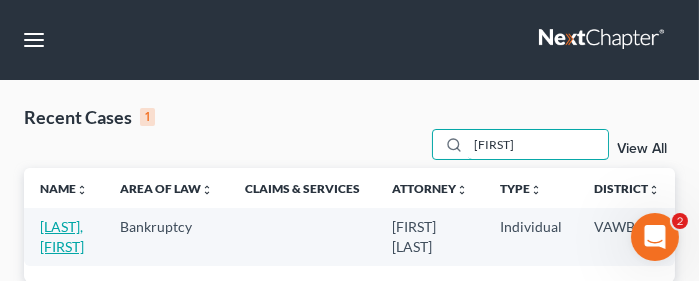 type on "[FIRST]" 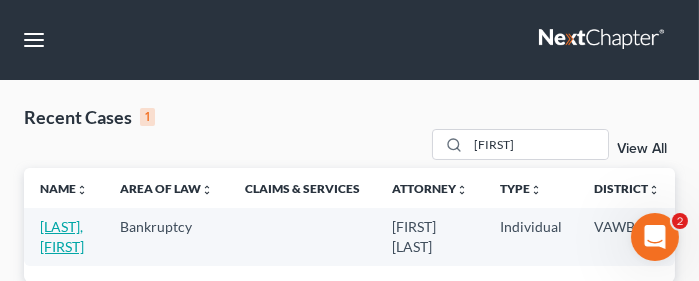 click on "[LAST], [FIRST]" at bounding box center (62, 236) 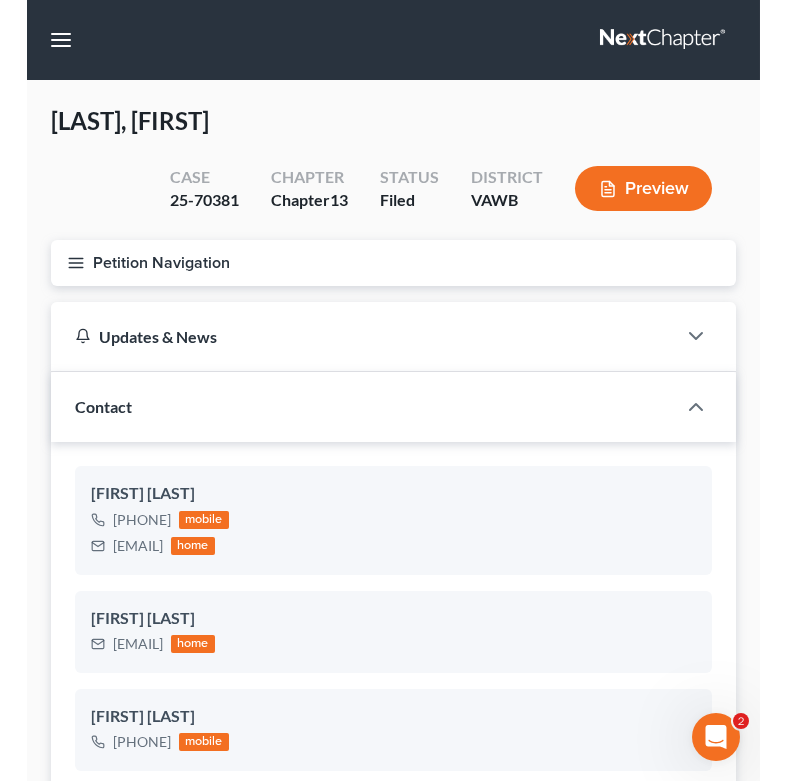 scroll, scrollTop: 1727, scrollLeft: 0, axis: vertical 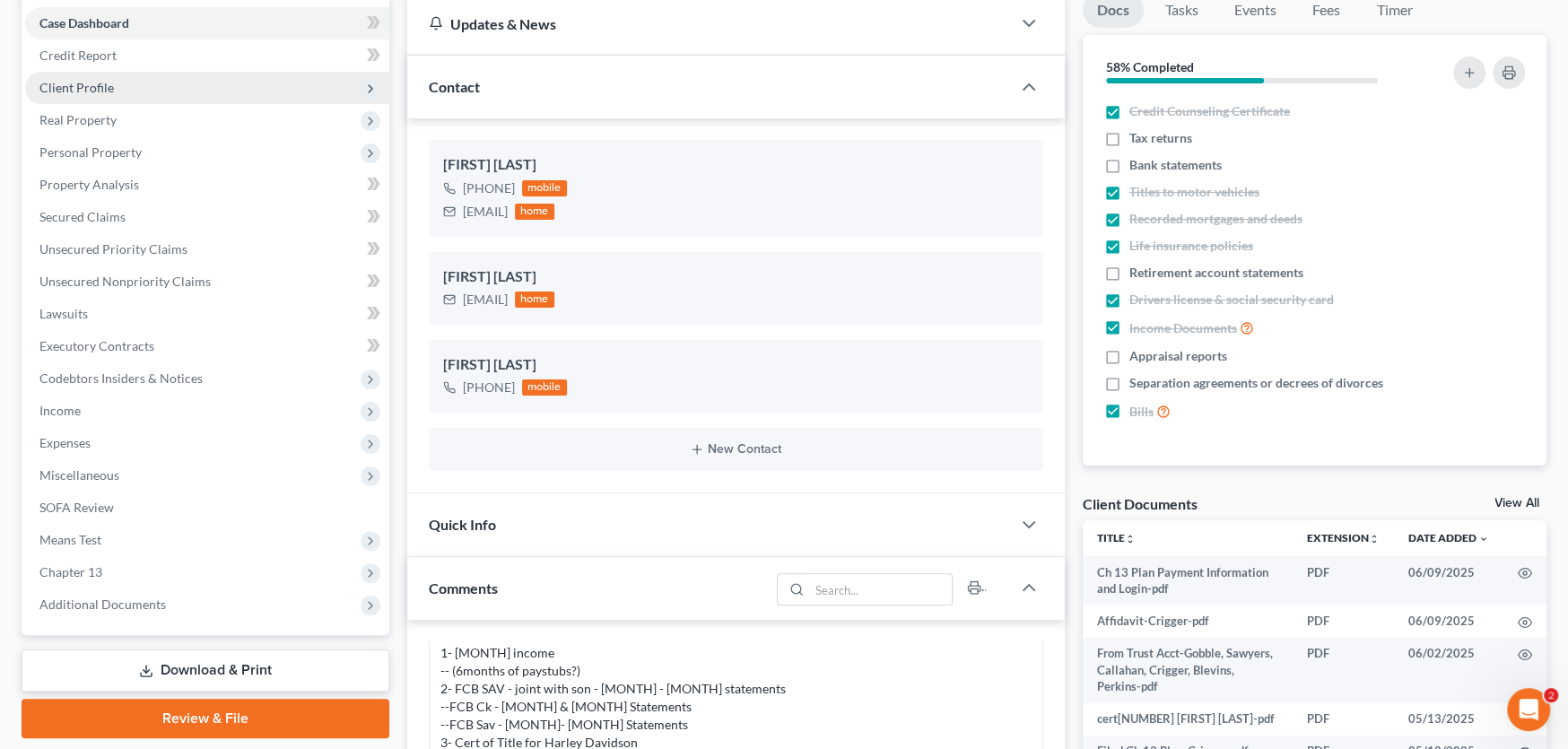 click on "Client Profile" at bounding box center [76, 87] 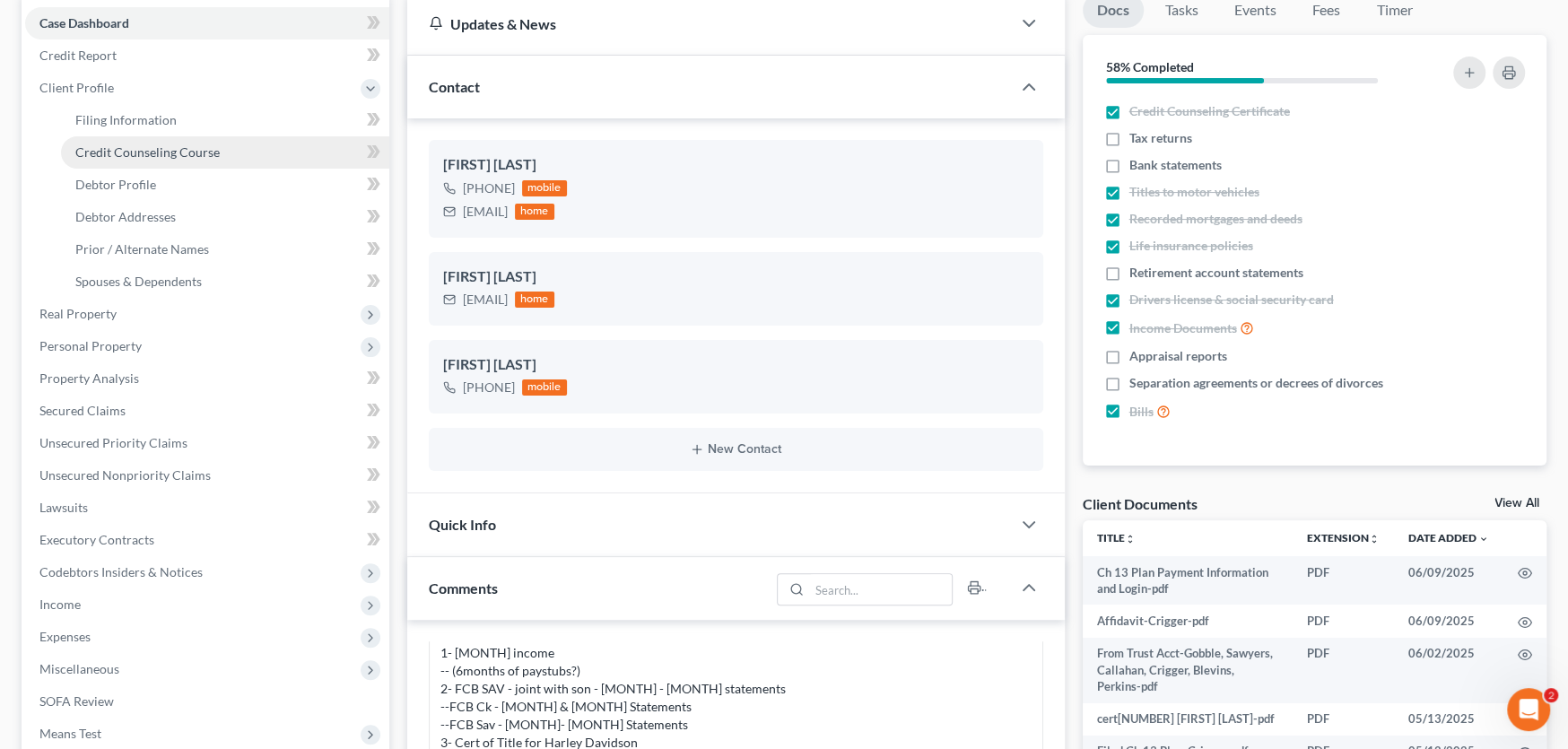 click on "Credit Counseling Course" at bounding box center [147, 152] 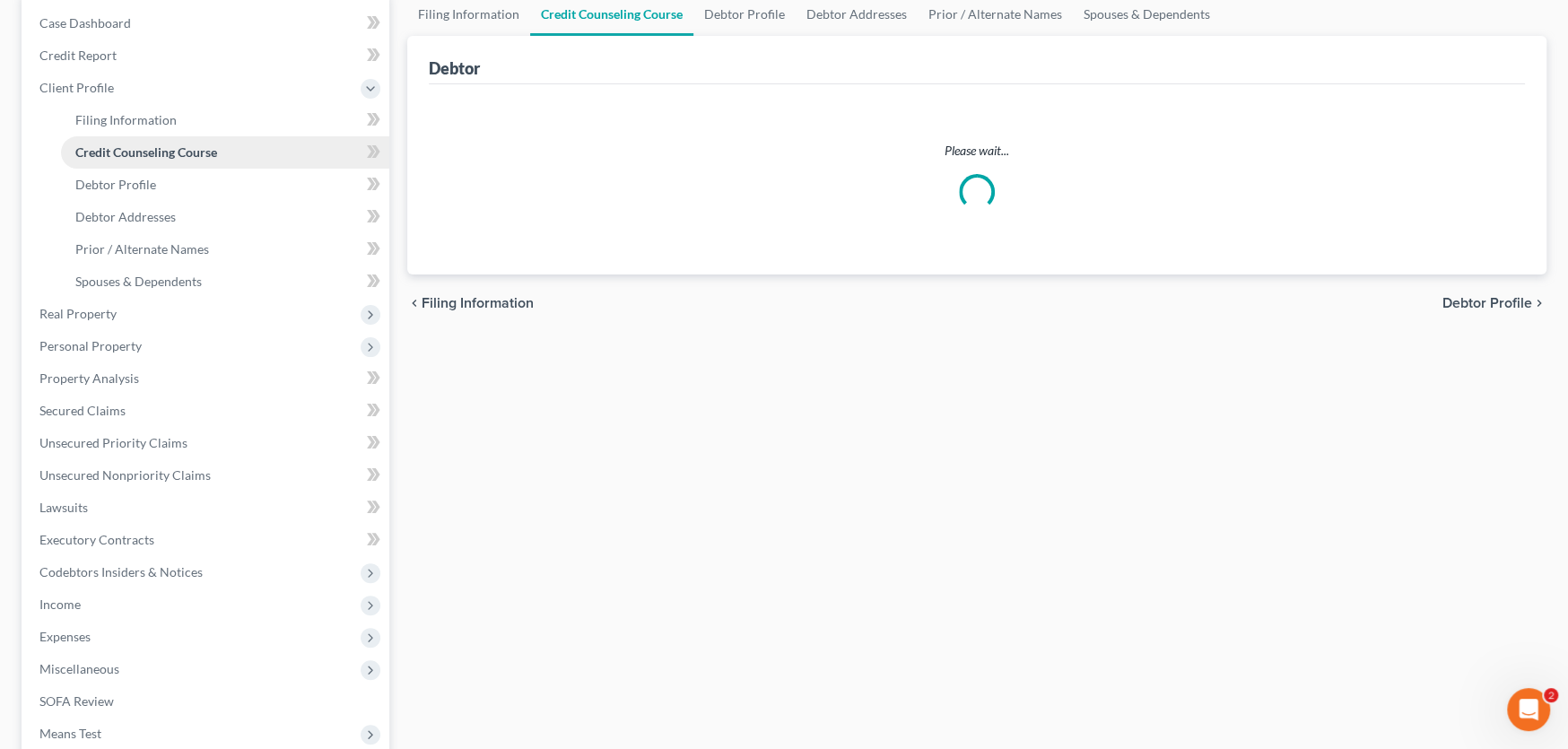 scroll, scrollTop: 0, scrollLeft: 0, axis: both 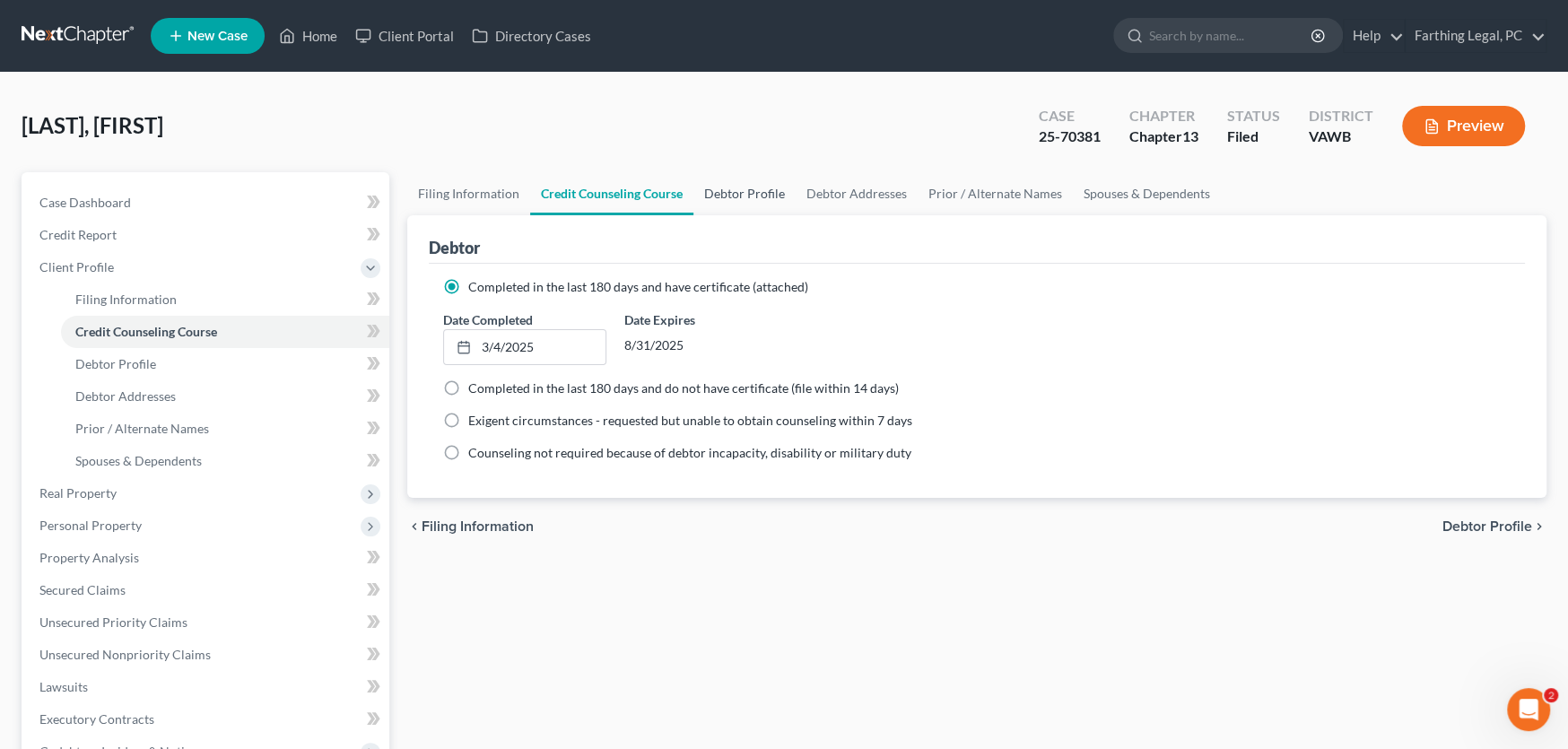 click on "Debtor Profile" at bounding box center (745, 194) 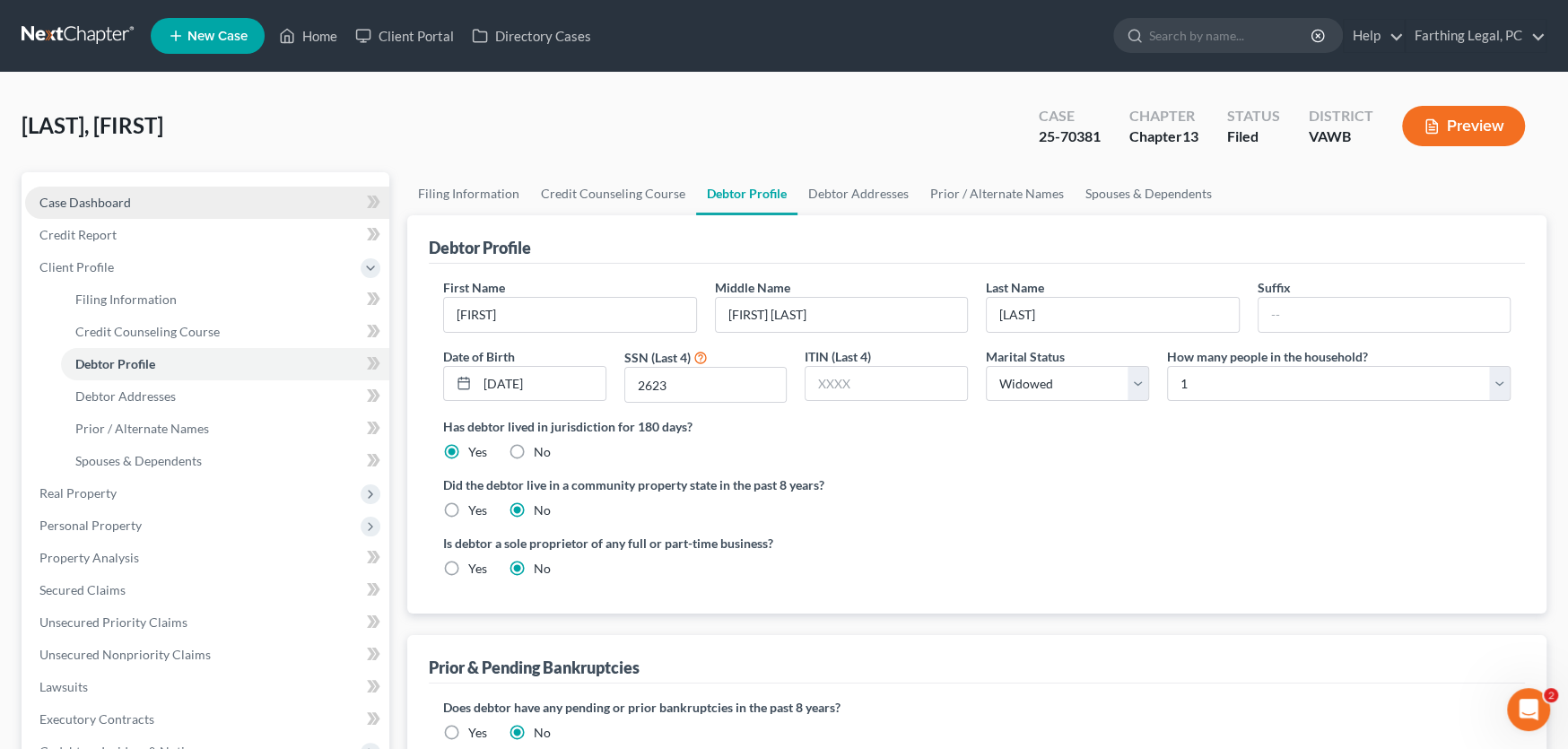 click on "Case Dashboard" at bounding box center [85, 202] 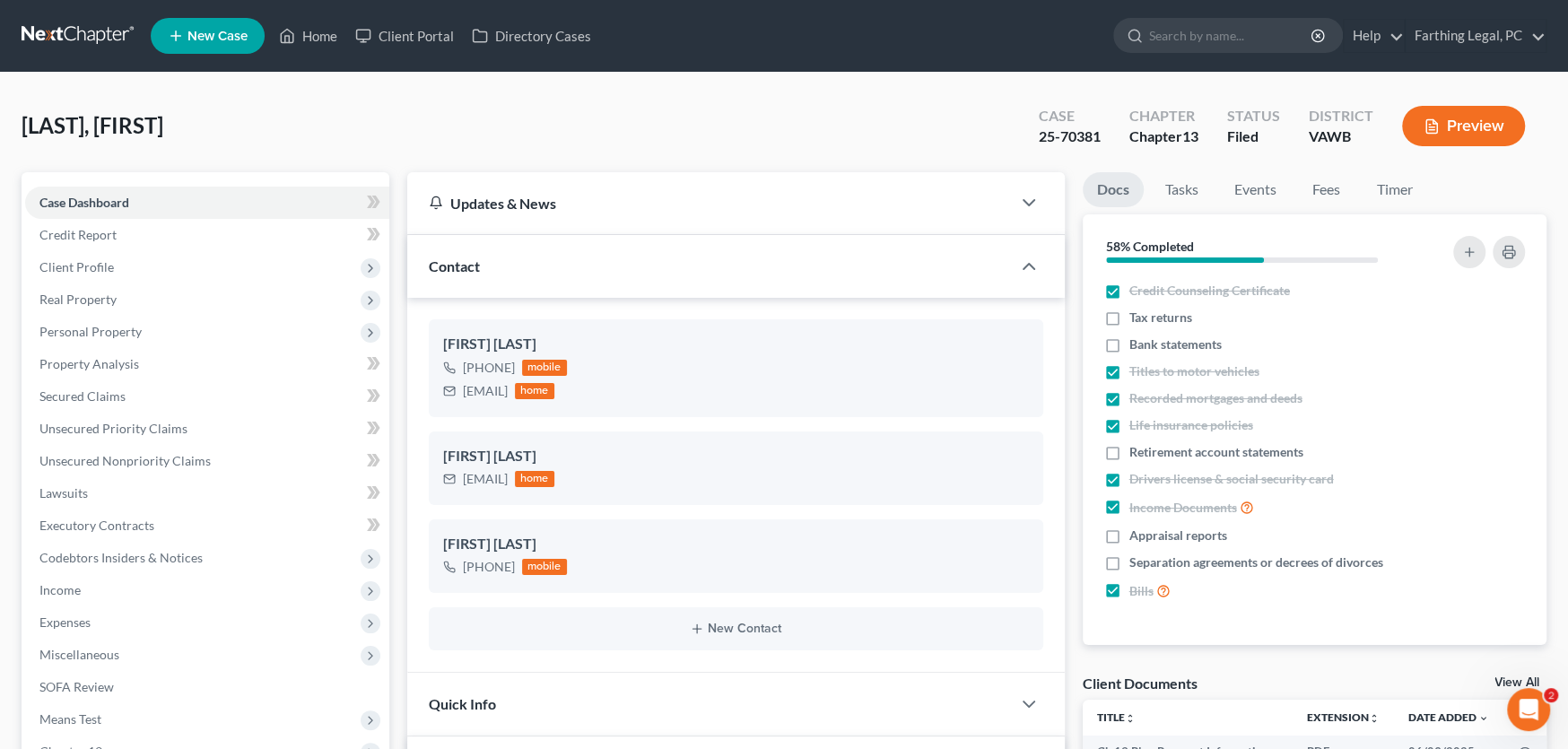 scroll, scrollTop: 1549, scrollLeft: 0, axis: vertical 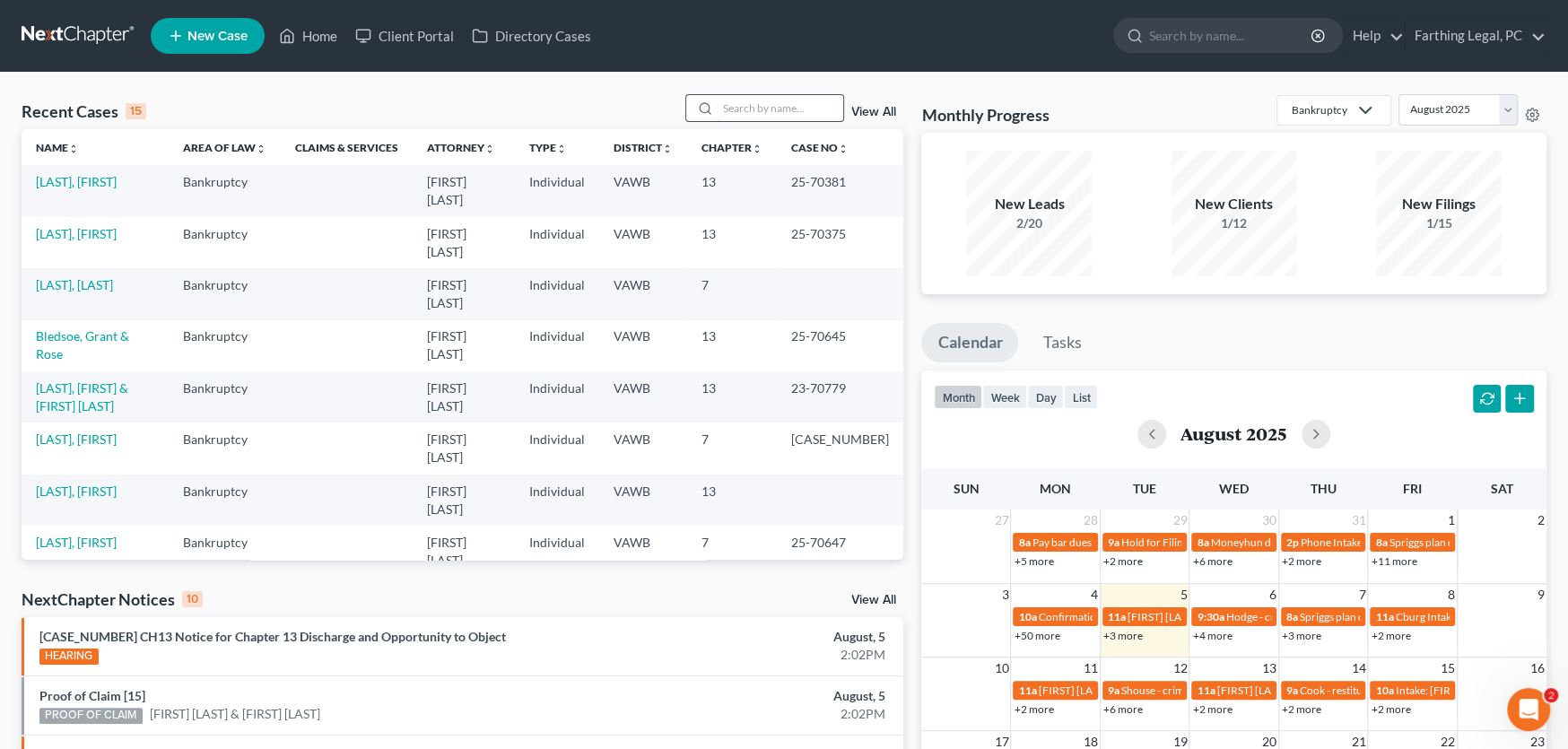 click at bounding box center [780, 108] 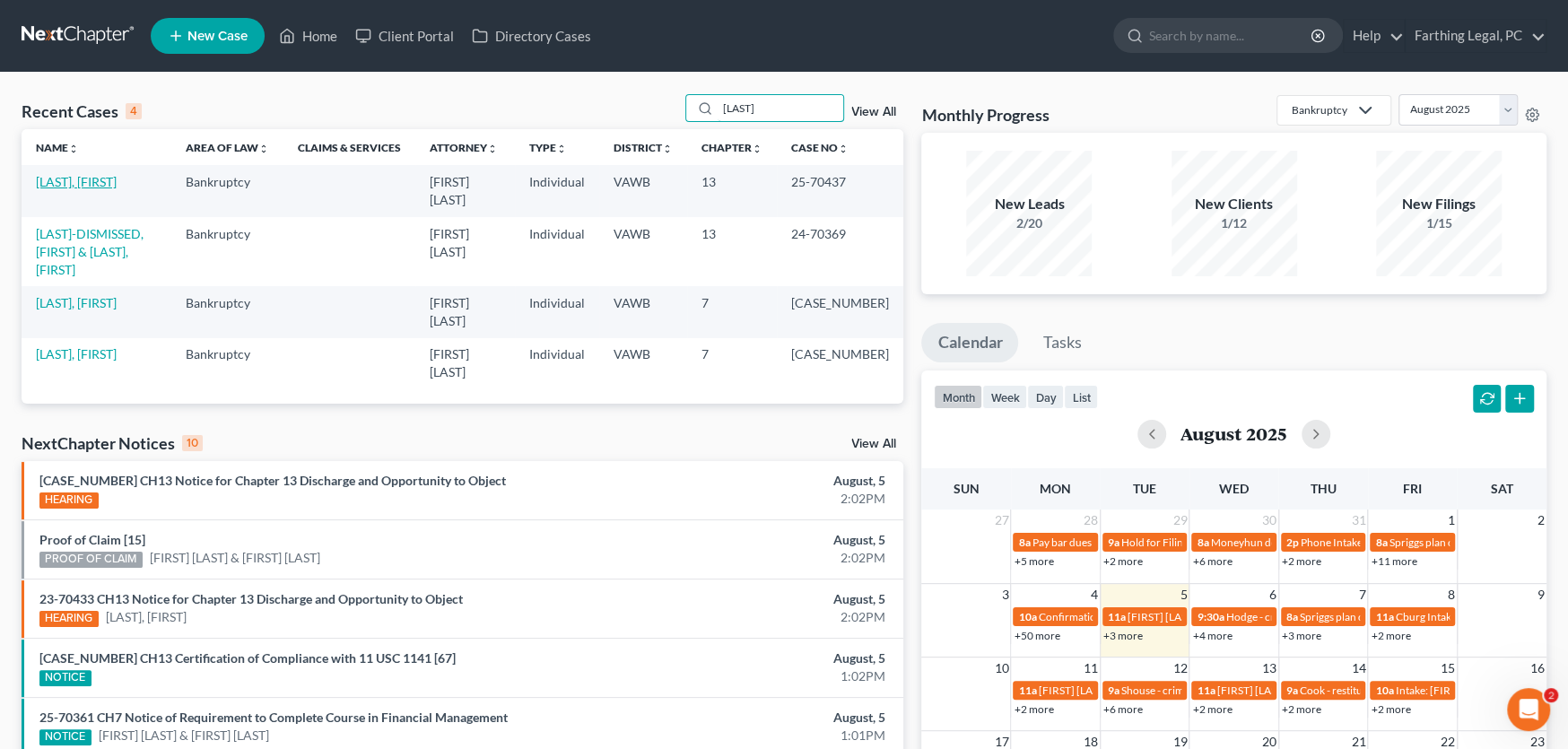 type on "[LAST]" 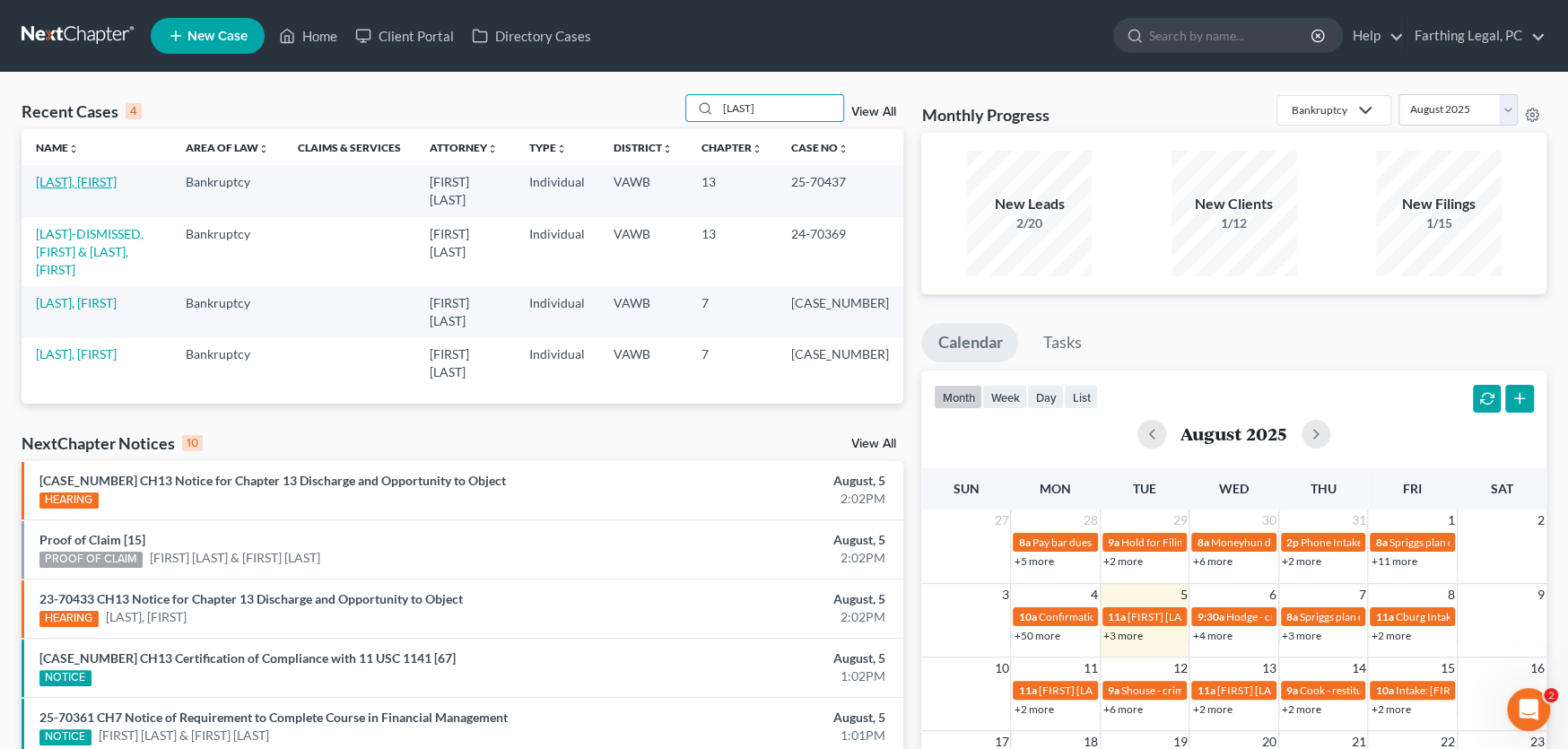 click on "[LAST], [FIRST]" at bounding box center (76, 181) 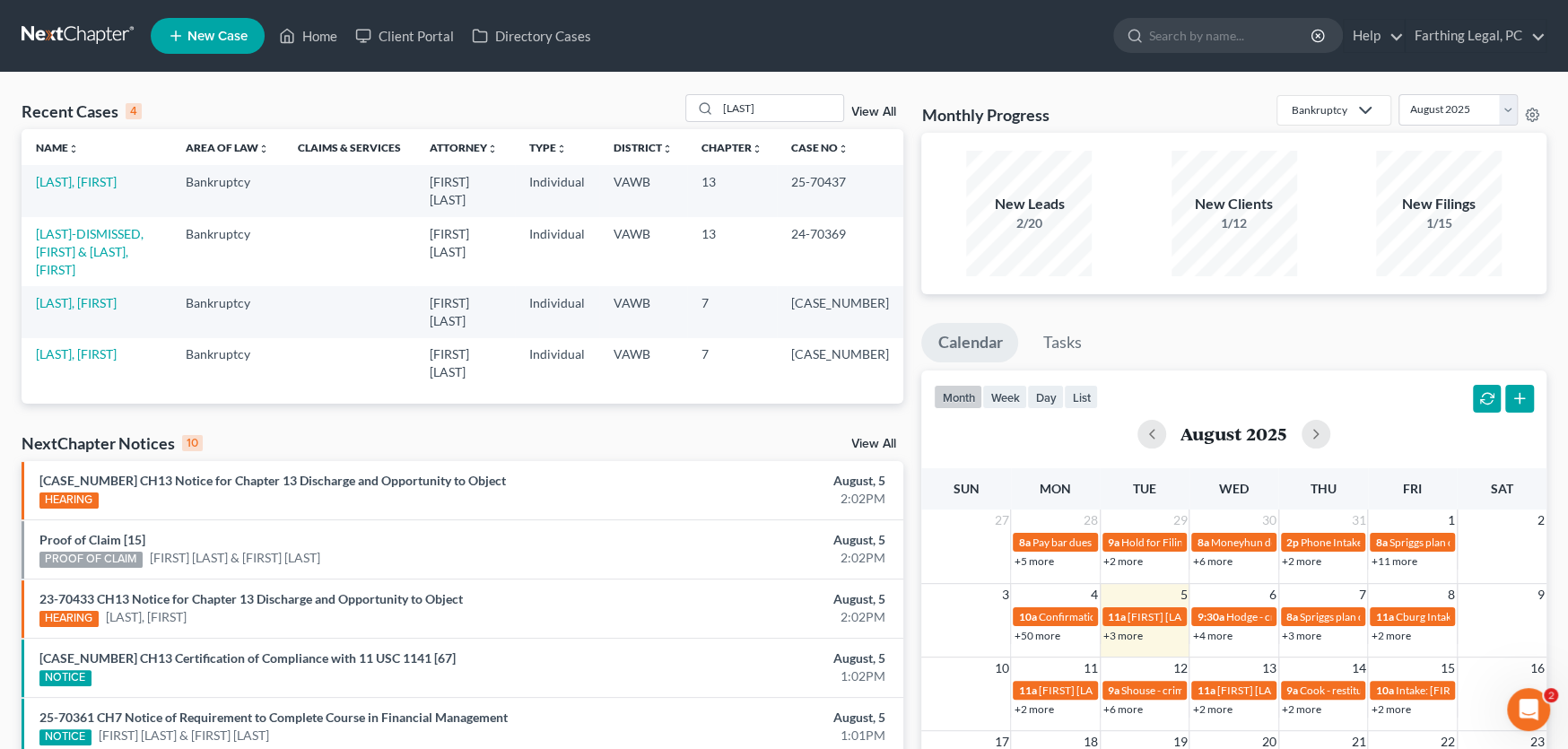 select on "6" 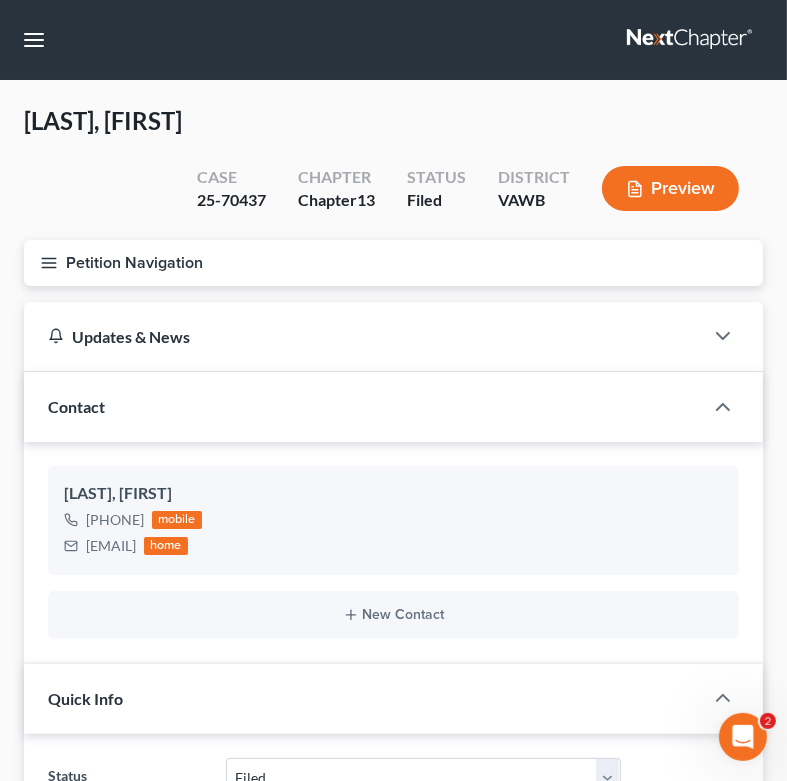 scroll, scrollTop: 2269, scrollLeft: 0, axis: vertical 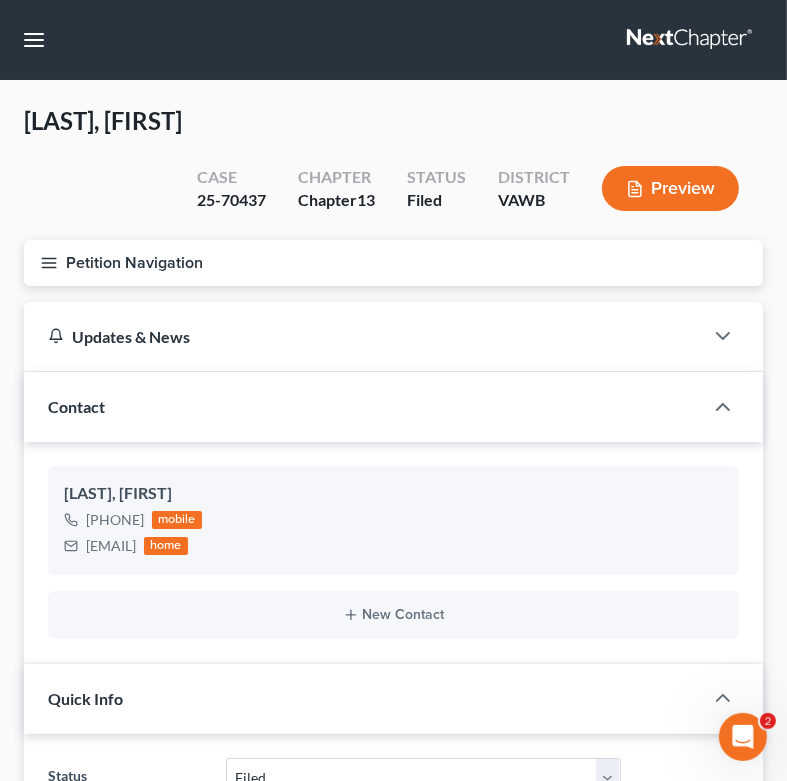click 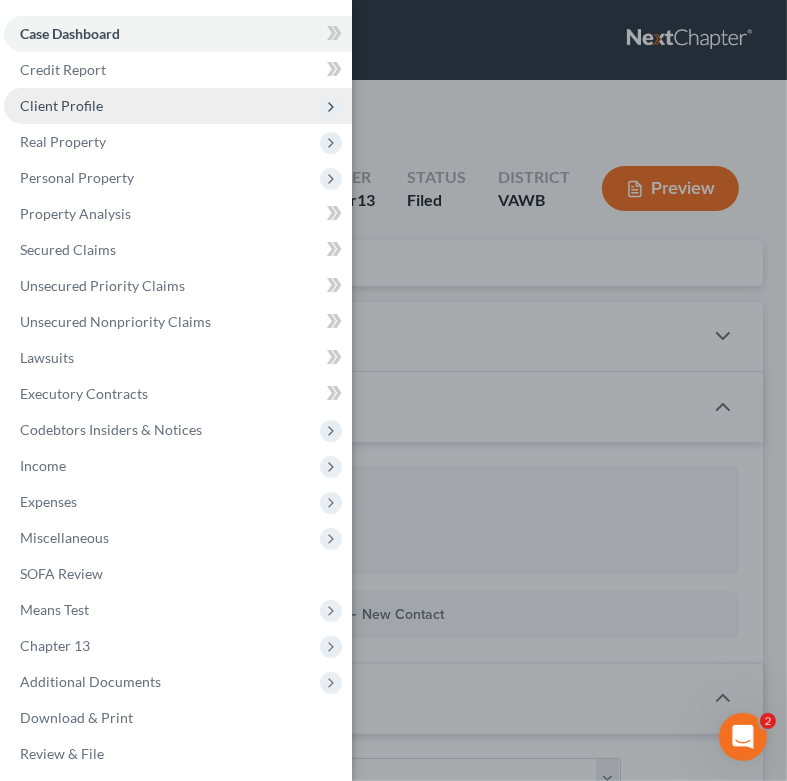 click on "Client Profile" at bounding box center (61, 105) 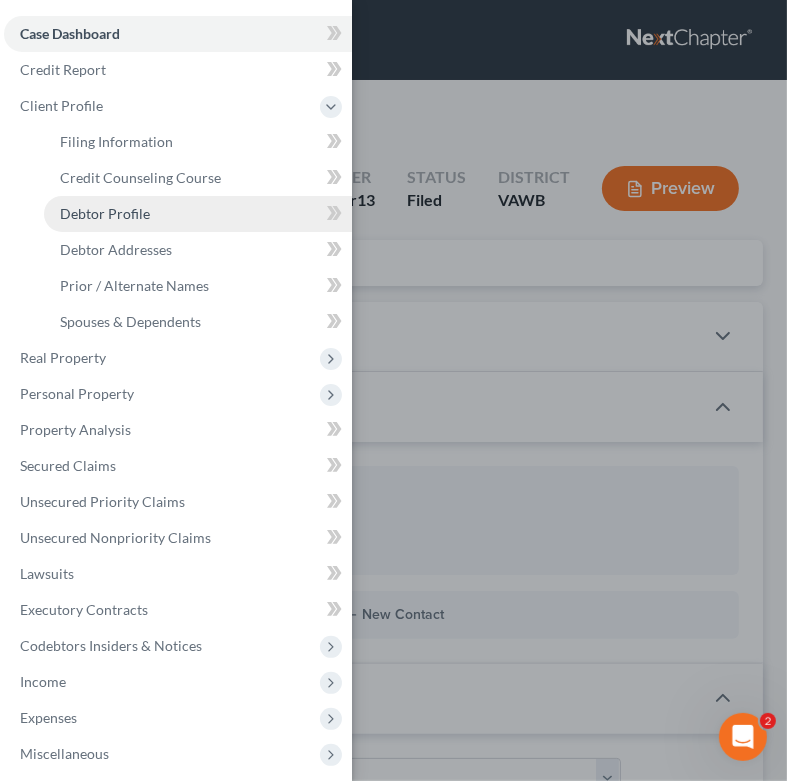 click on "Debtor Profile" at bounding box center [105, 213] 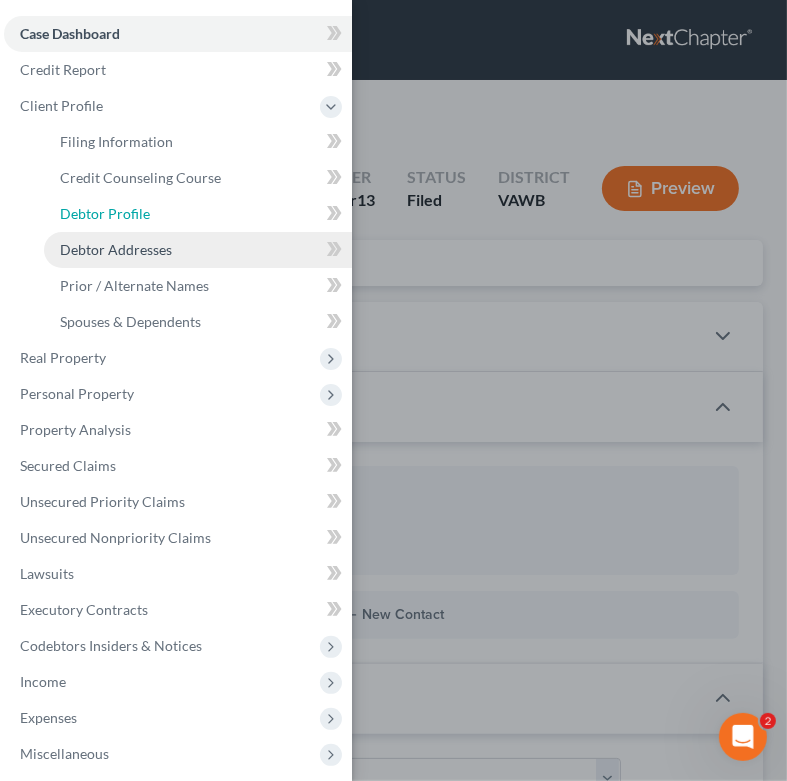 select on "2" 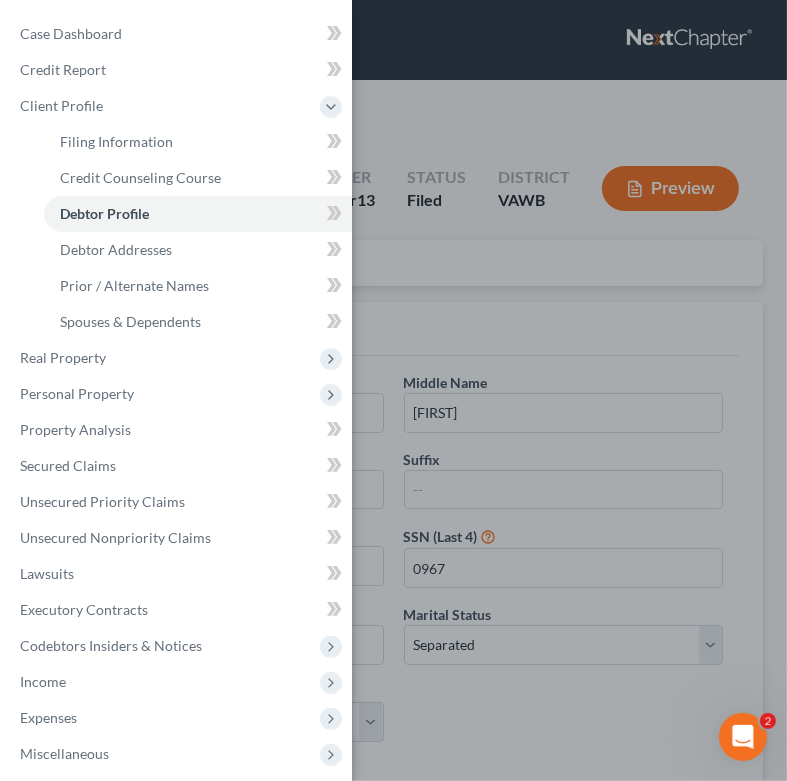 radio on "true" 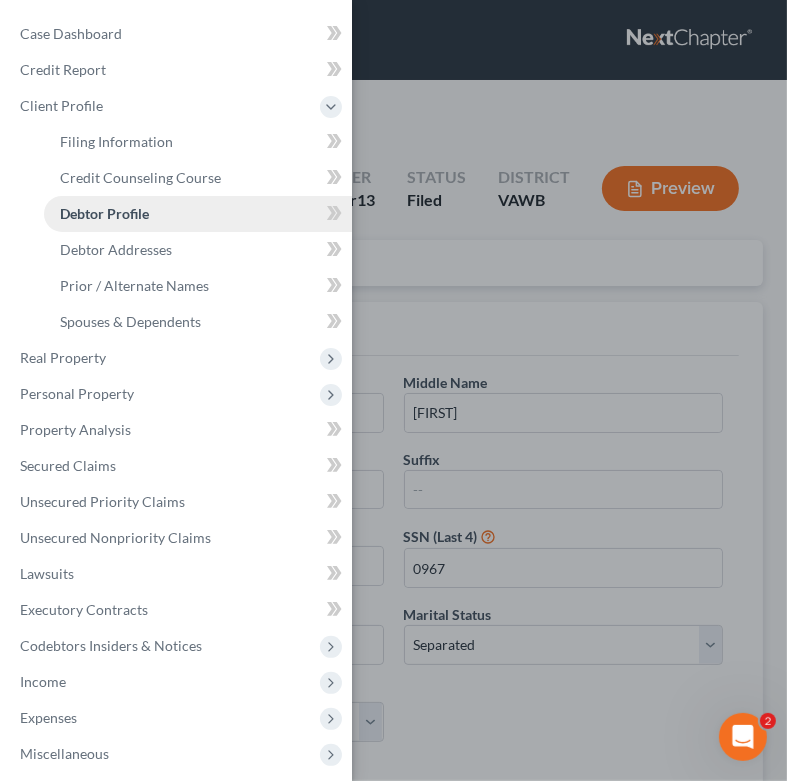 click on "Debtor Profile" at bounding box center [104, 213] 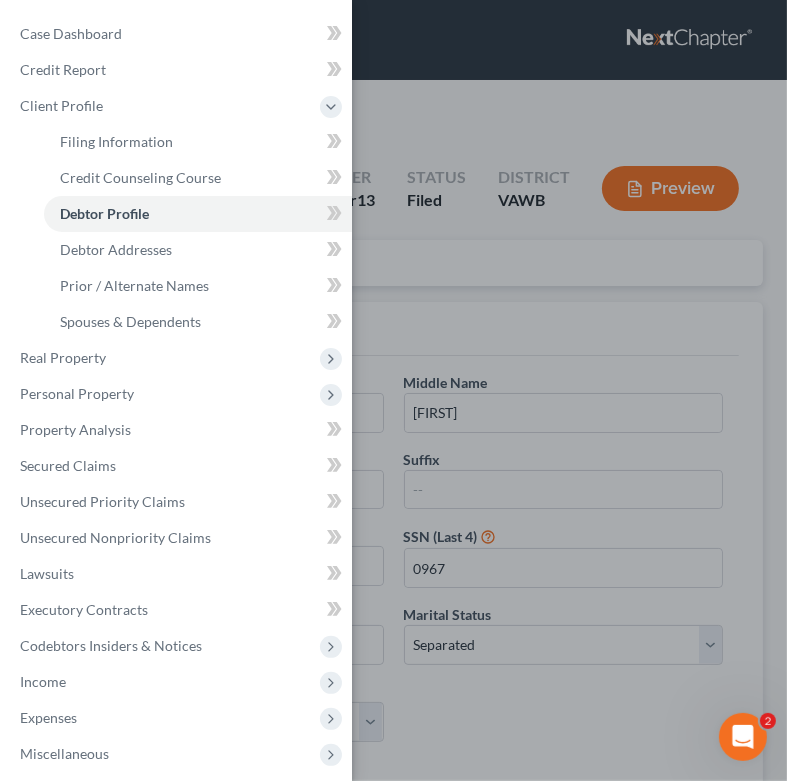 click on "Case Dashboard
Payments
Invoices
Payments
Payments
Credit Report
Client Profile" at bounding box center (393, 390) 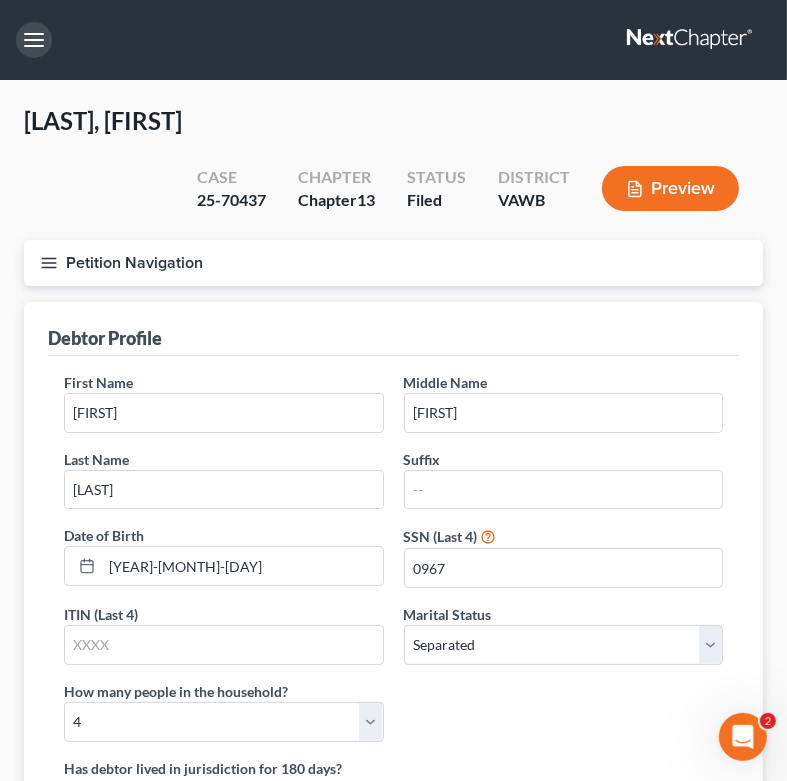 click at bounding box center [34, 40] 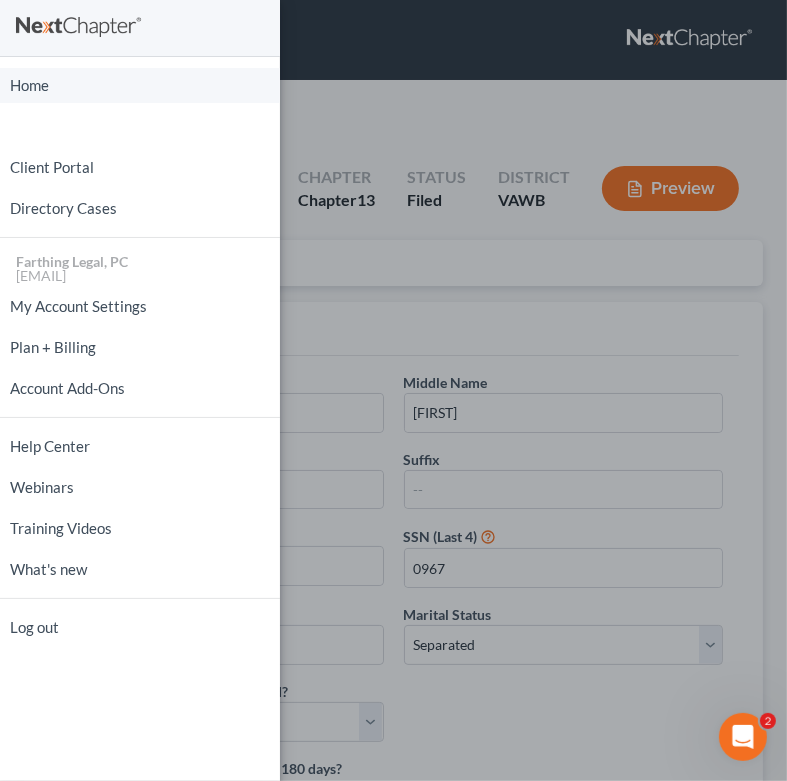 click on "Home" at bounding box center (140, 85) 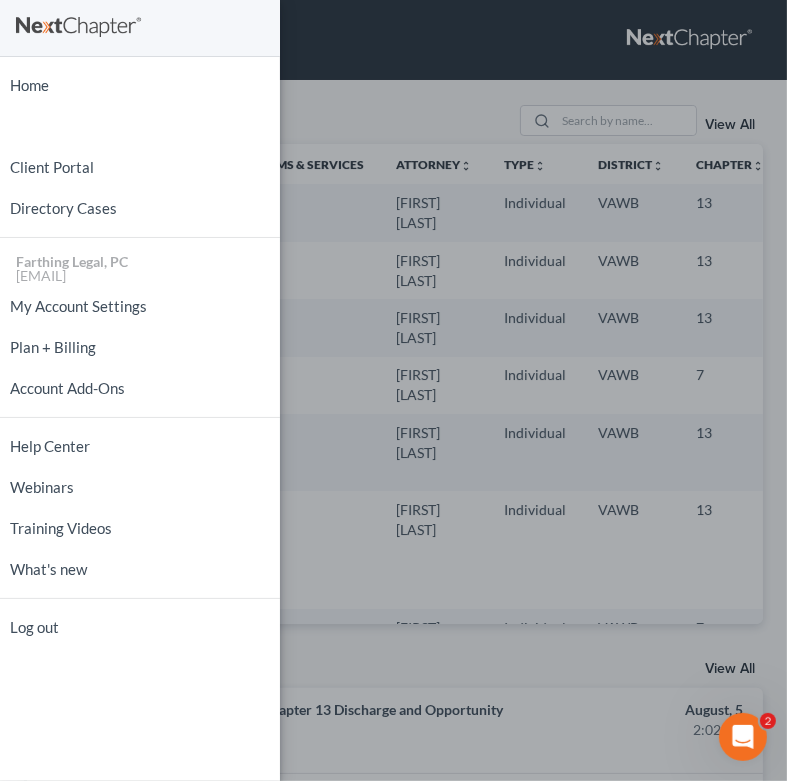 click on "Home New Case Client Portal Directory Cases Farthing Legal, PC rachel@farthing.legal My Account Settings Plan + Billing Account Add-Ons Help Center Webinars Training Videos What's new Log out" at bounding box center (393, 390) 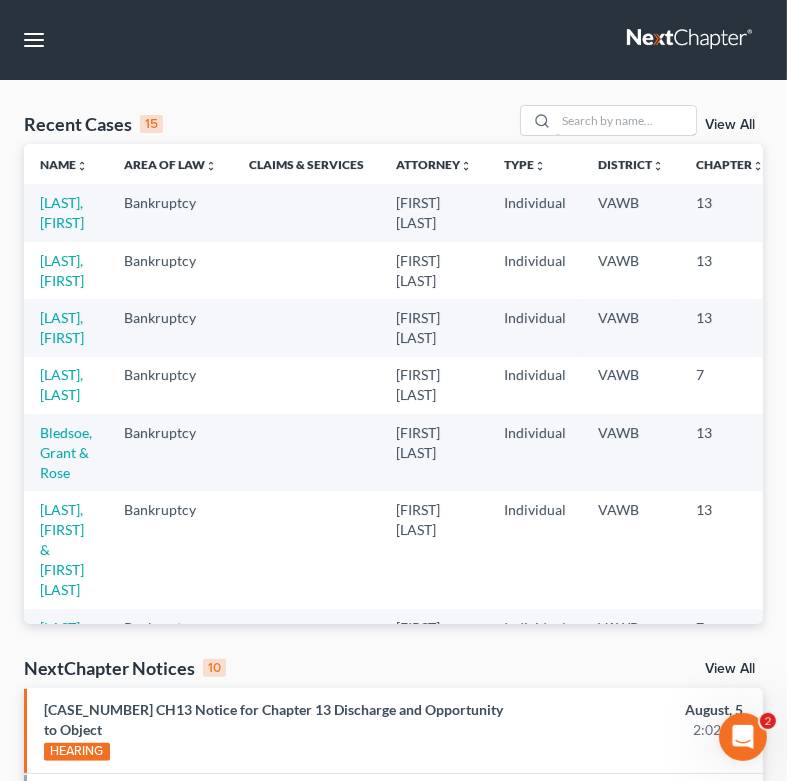 click at bounding box center [626, 120] 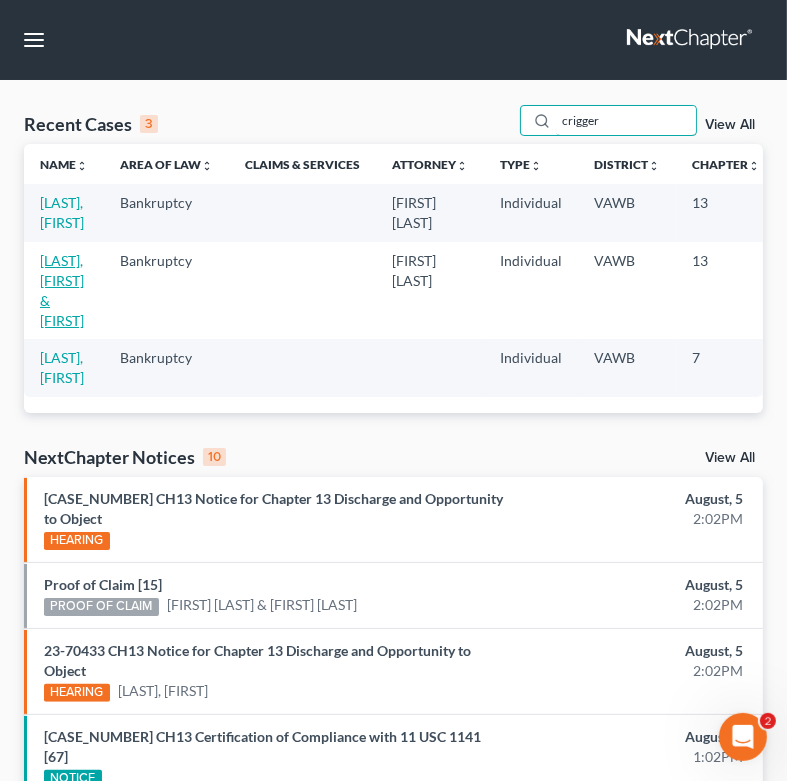 type on "crigger" 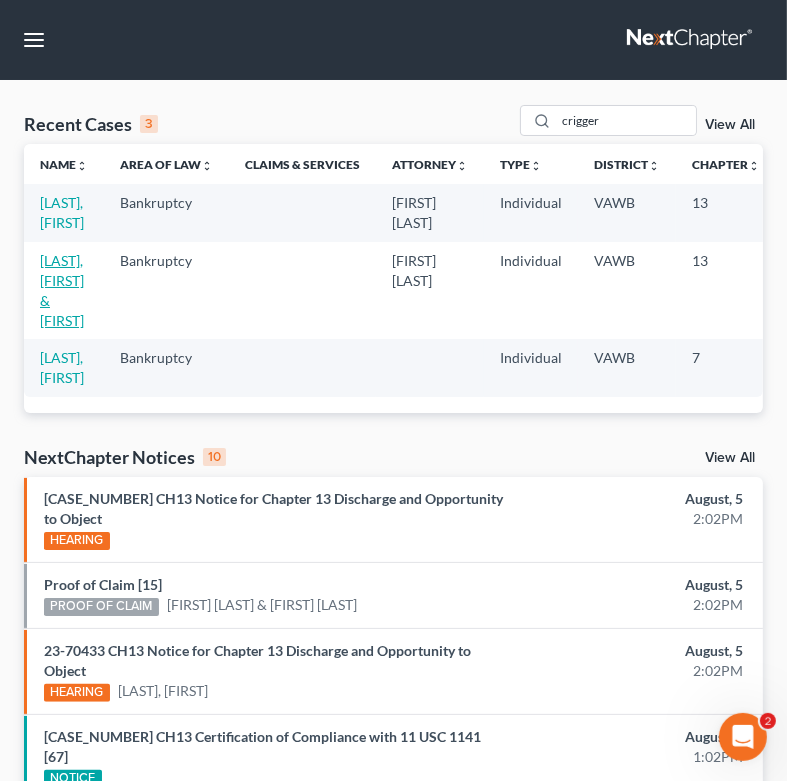 click on "Crigger, Jonathan & Bethane" at bounding box center [62, 290] 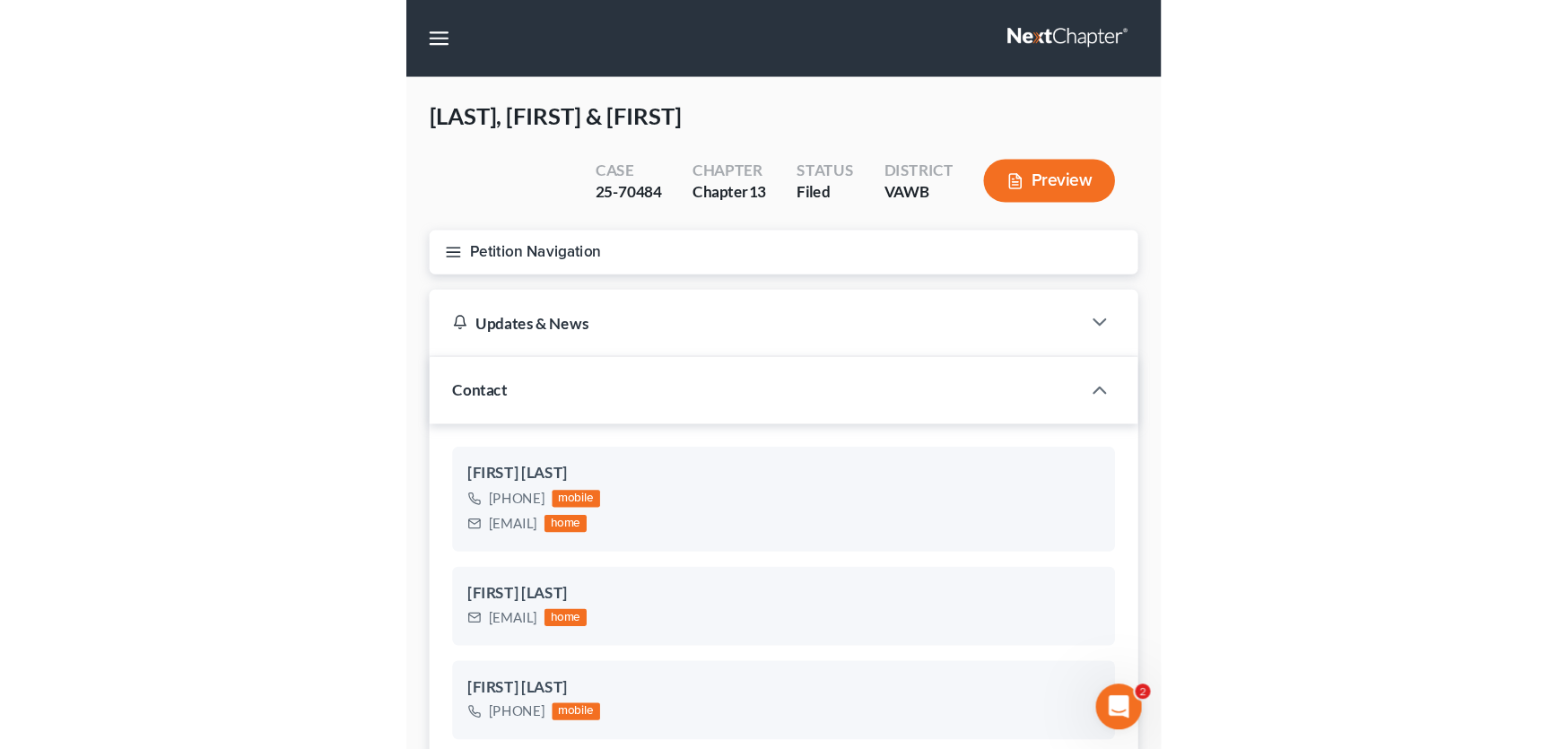 scroll, scrollTop: 1590, scrollLeft: 0, axis: vertical 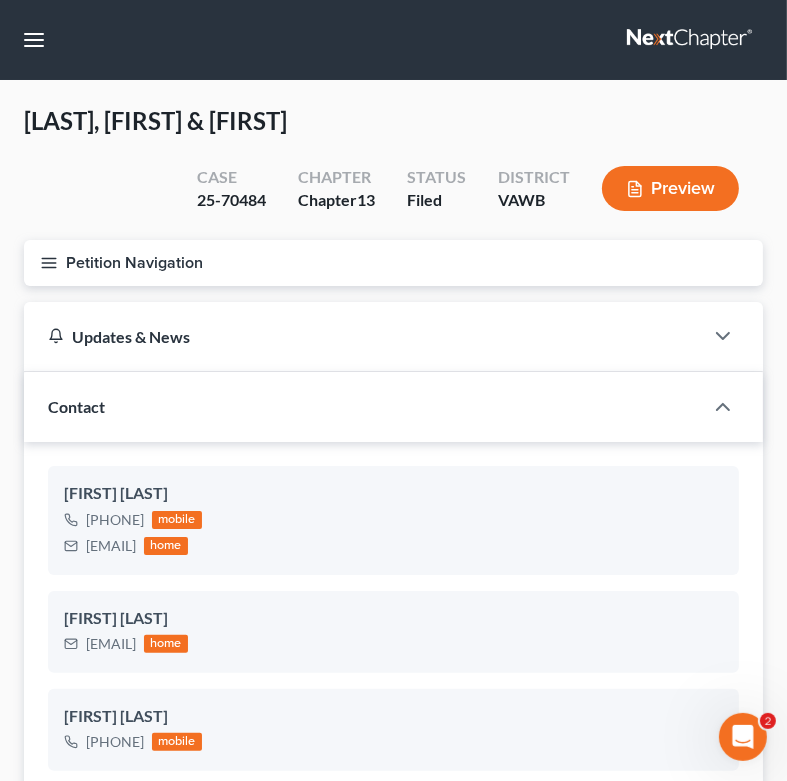 click on "Petition Navigation" at bounding box center (393, 263) 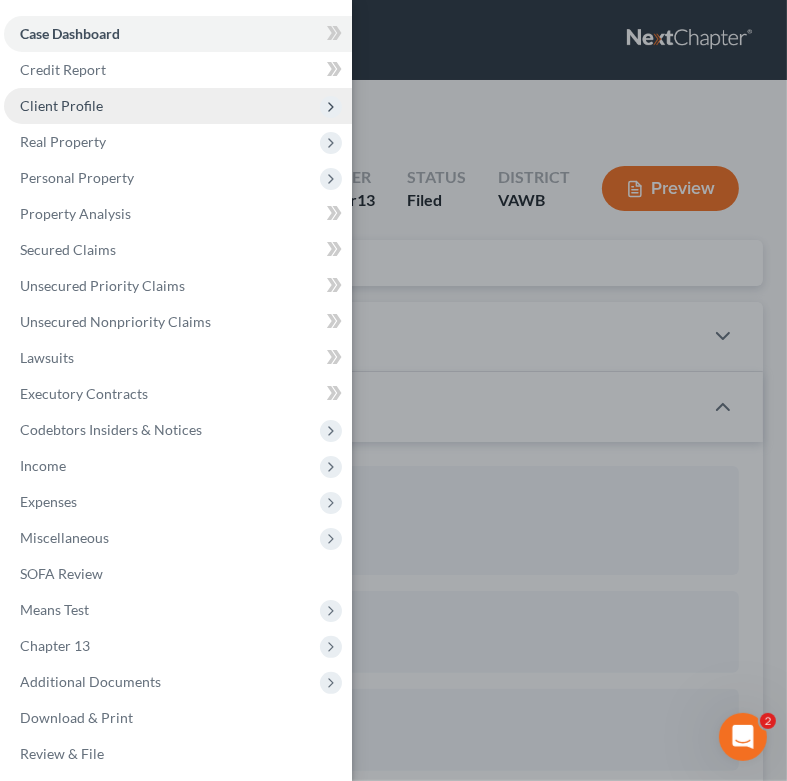click on "Client Profile" at bounding box center [61, 105] 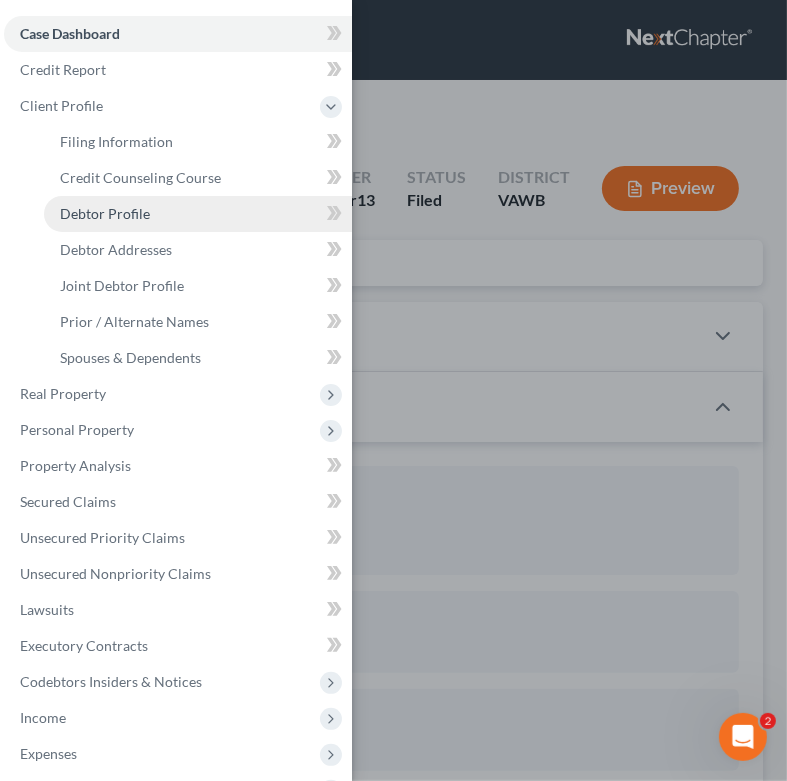 click on "Debtor Profile" at bounding box center (105, 213) 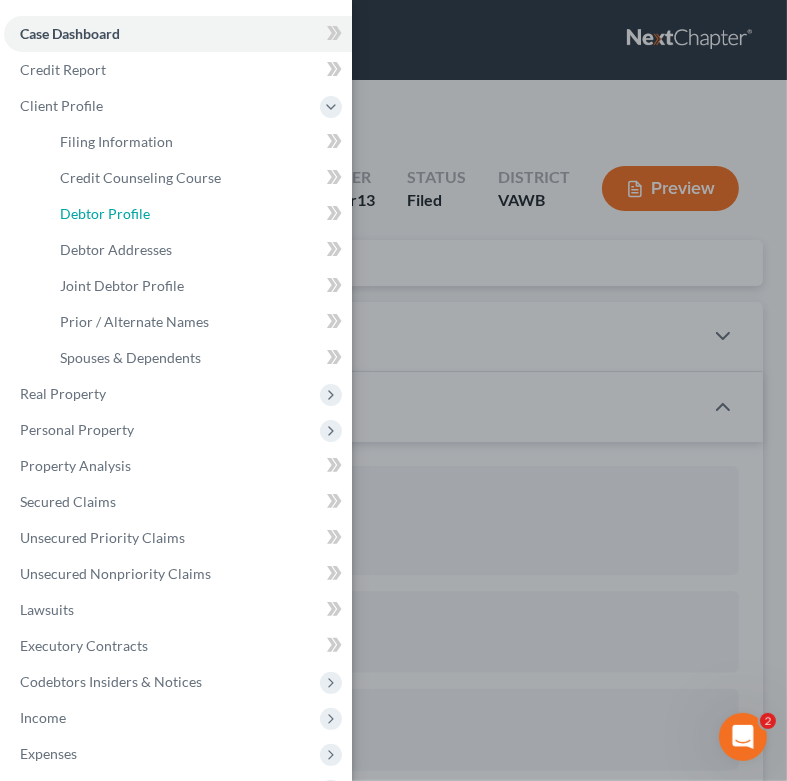 select on "1" 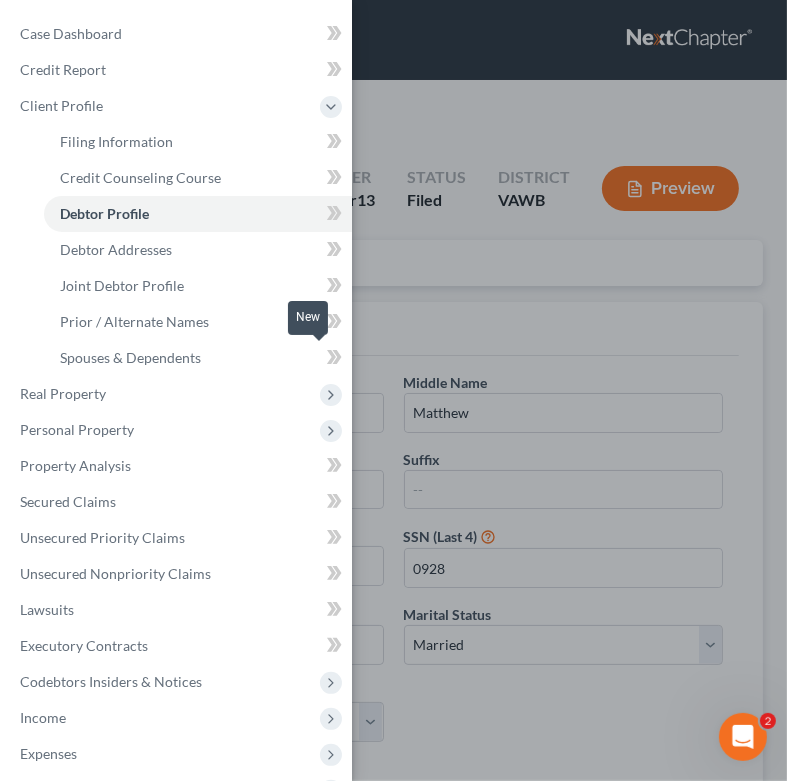 radio on "true" 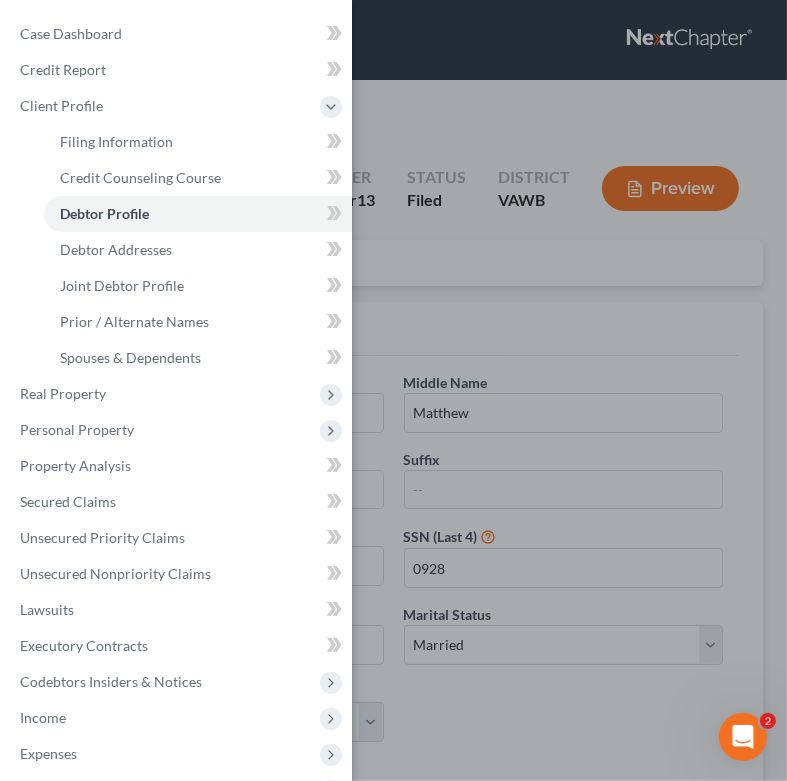 click on "Case Dashboard
Payments
Invoices
Payments
Payments
Credit Report
Client Profile" at bounding box center (393, 390) 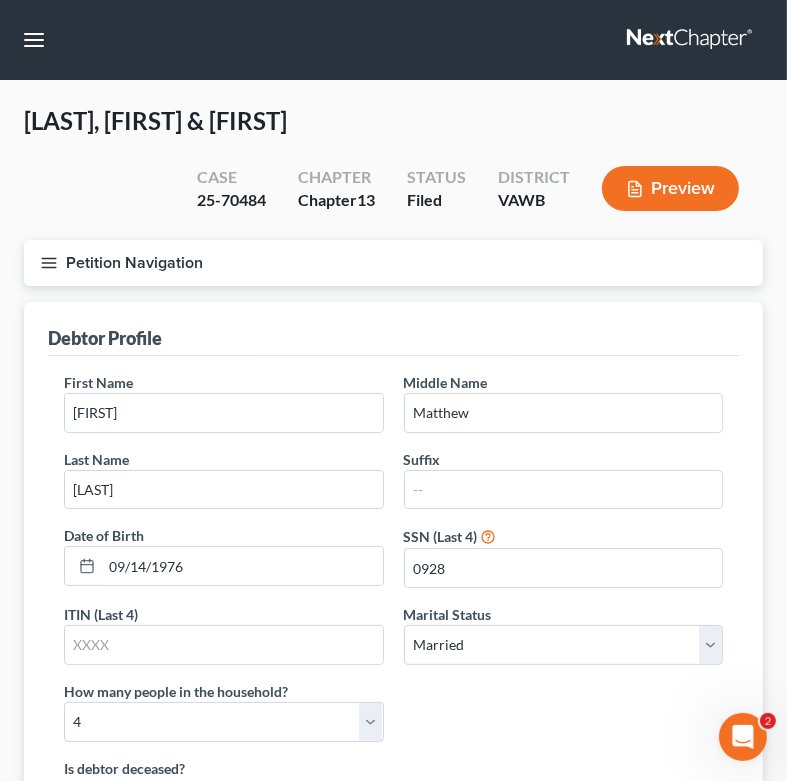 click 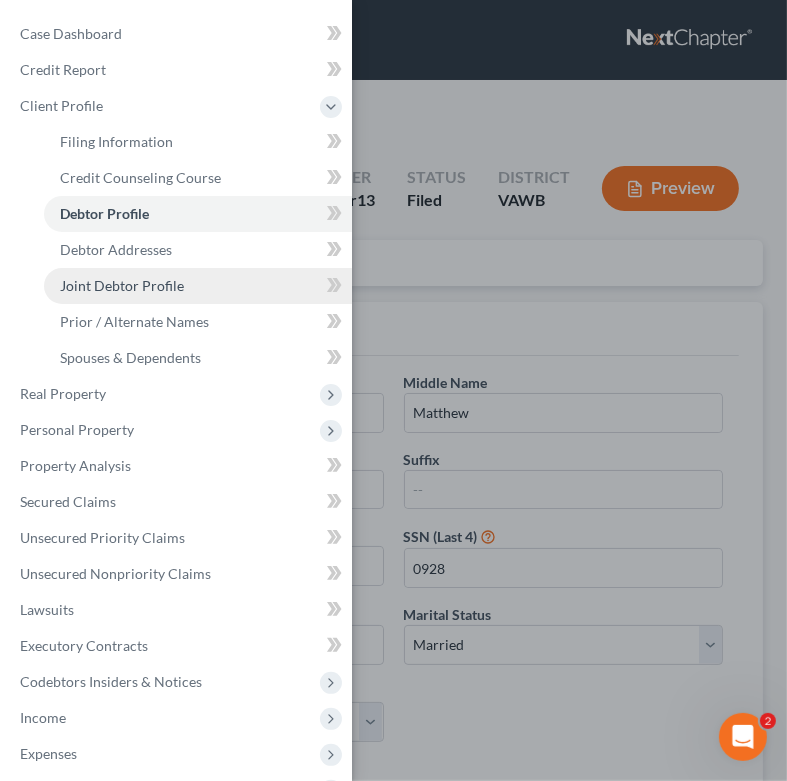 click on "Joint Debtor Profile" at bounding box center (198, 286) 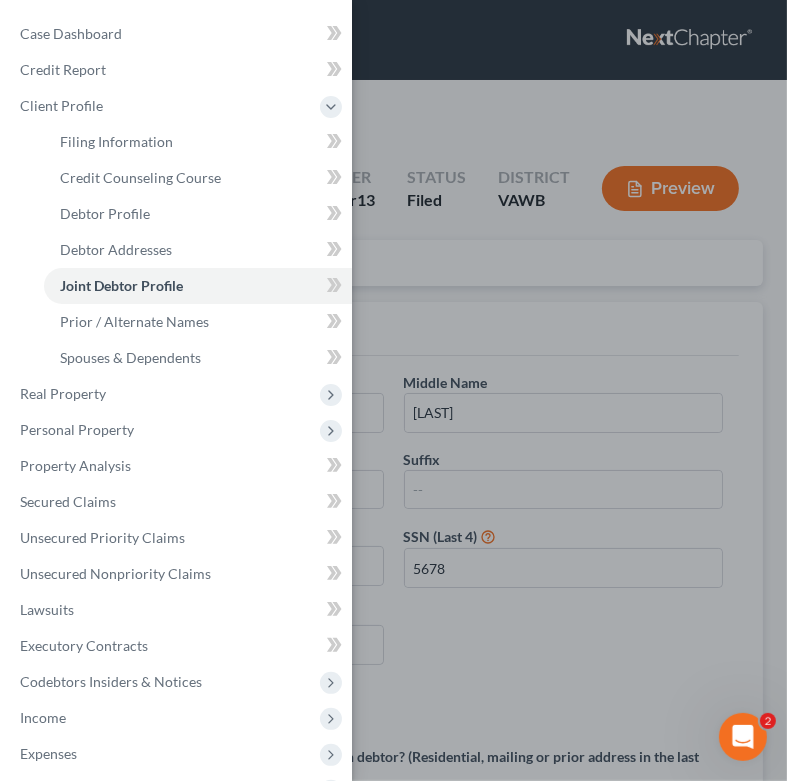 click on "Case Dashboard
Payments
Invoices
Payments
Payments
Credit Report
Client Profile" at bounding box center (393, 390) 